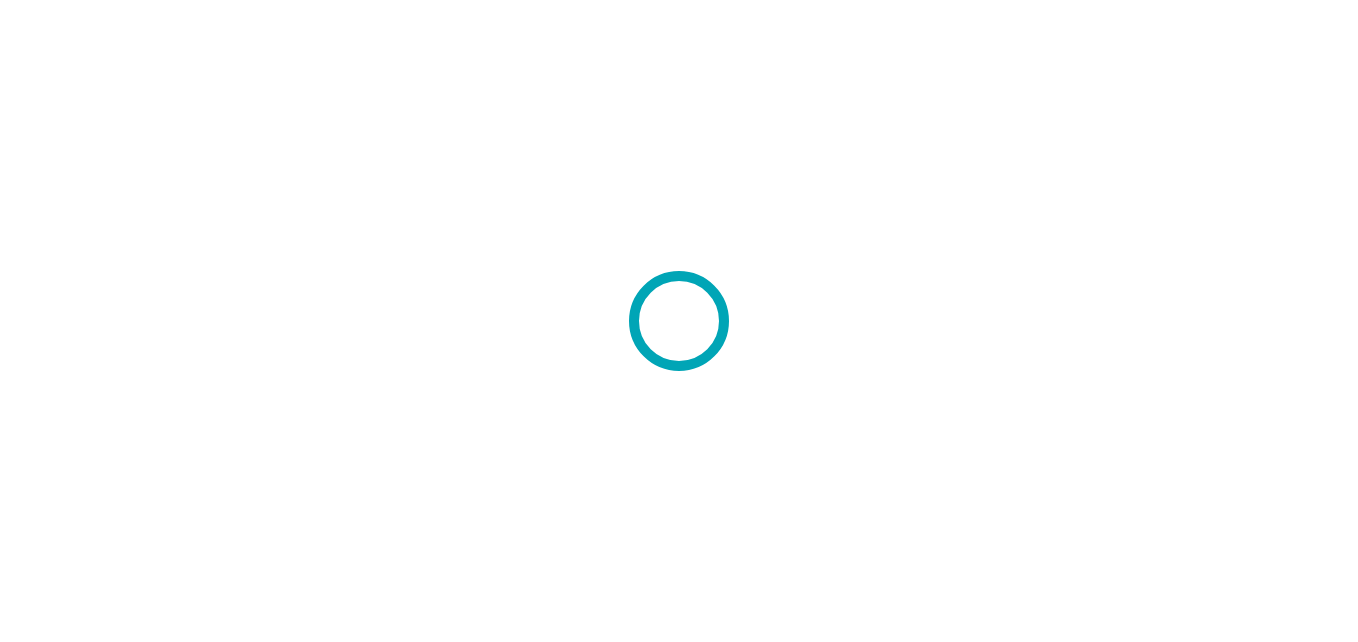 scroll, scrollTop: 0, scrollLeft: 0, axis: both 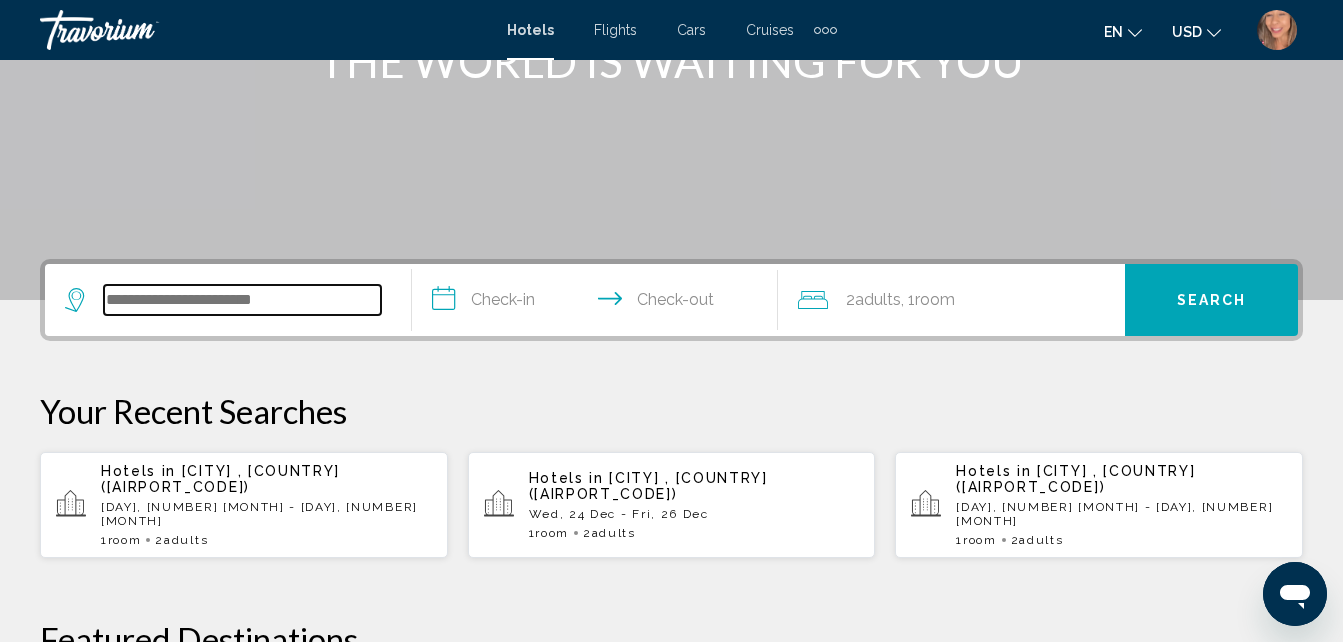 click at bounding box center (242, 300) 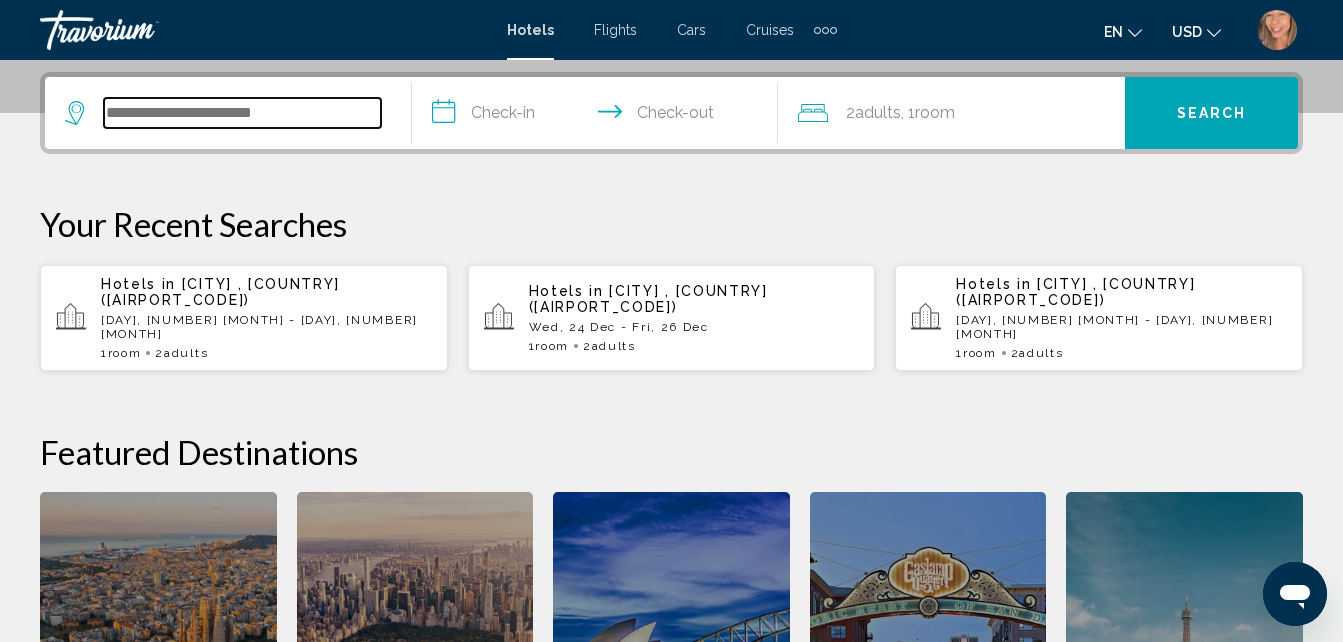 scroll, scrollTop: 494, scrollLeft: 0, axis: vertical 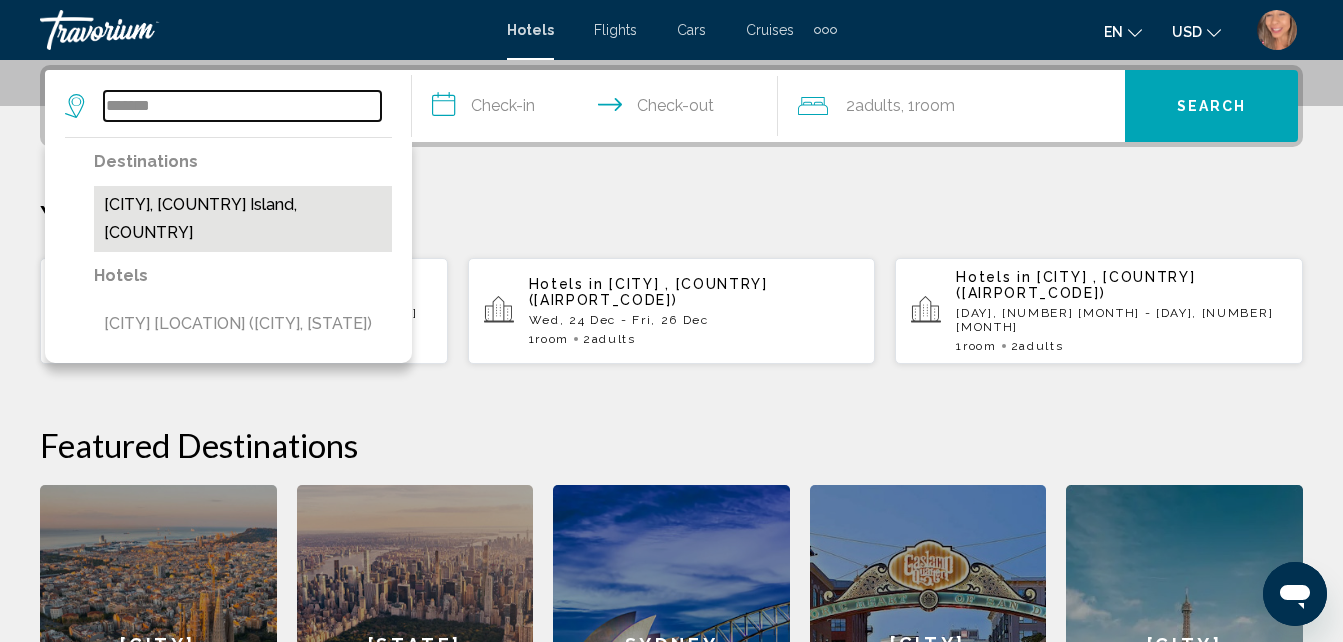 type on "******" 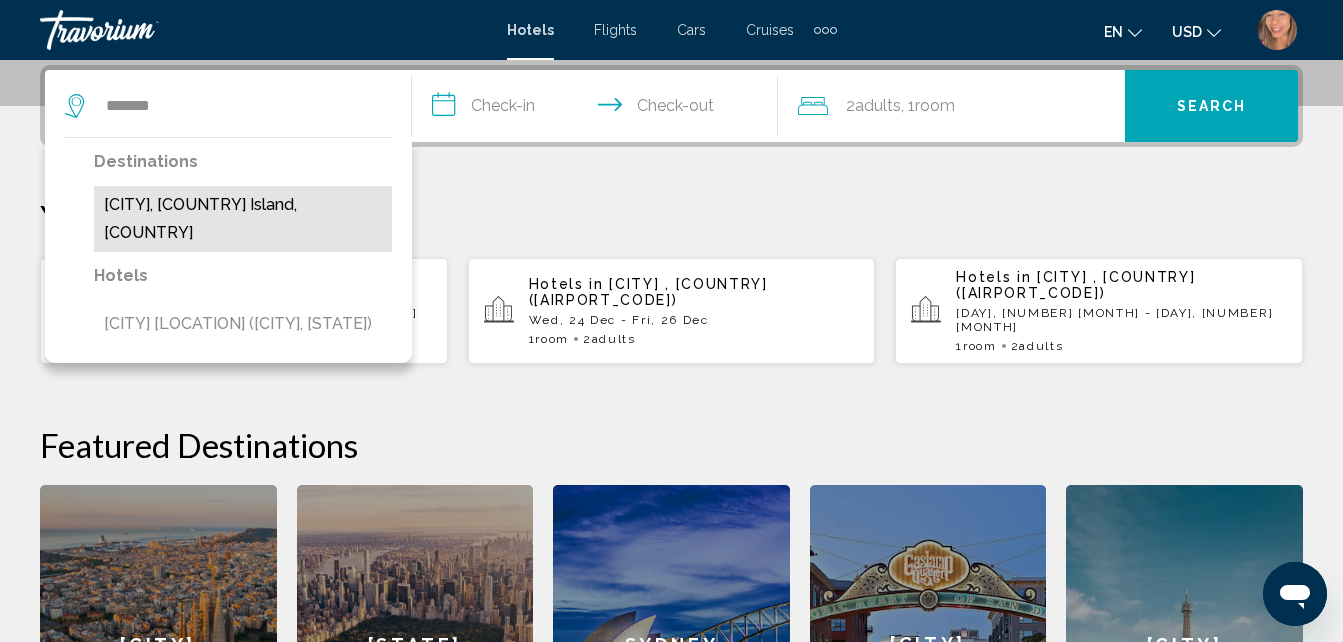 click on "[CITY], [COUNTRY] Island, [COUNTRY]" at bounding box center (243, 219) 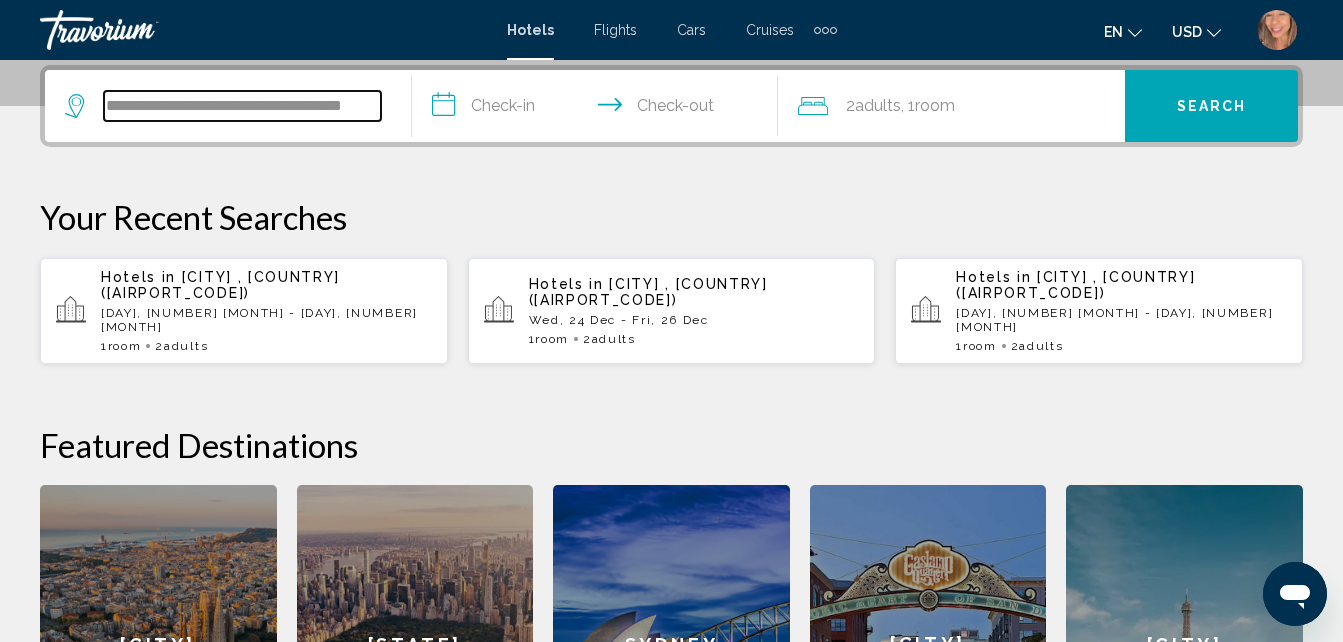scroll, scrollTop: 0, scrollLeft: 16, axis: horizontal 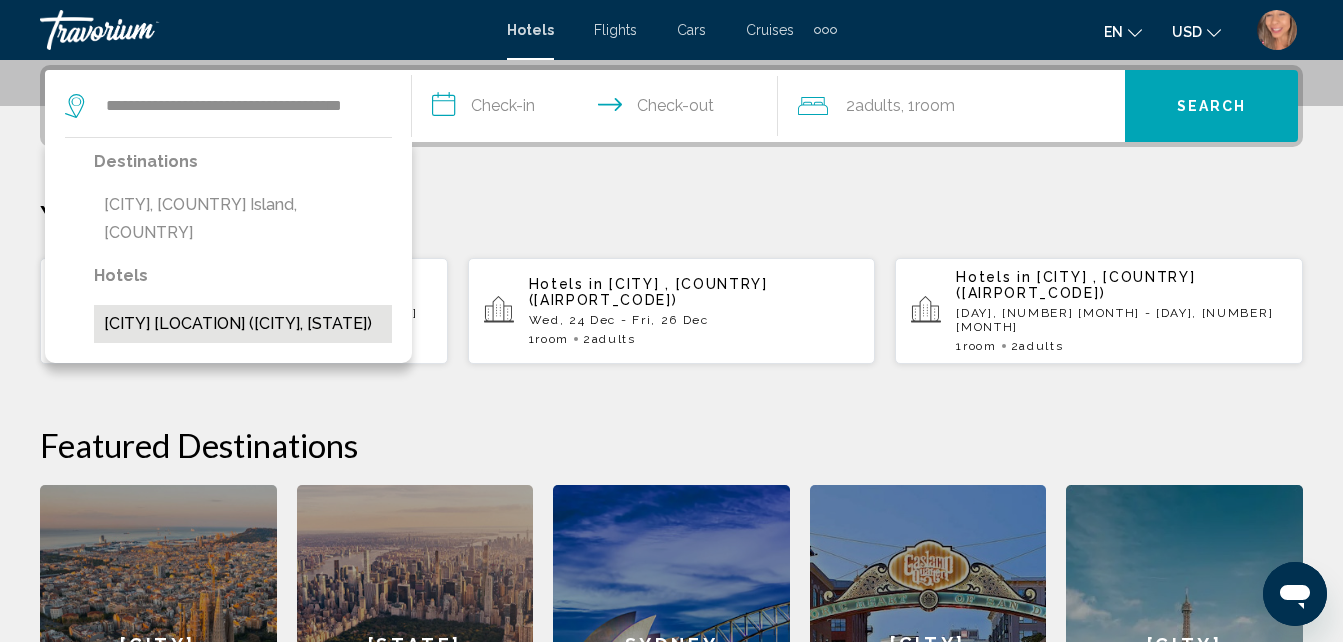 click on "[CITY] [LOCATION] ([CITY], [STATE])" at bounding box center (243, 219) 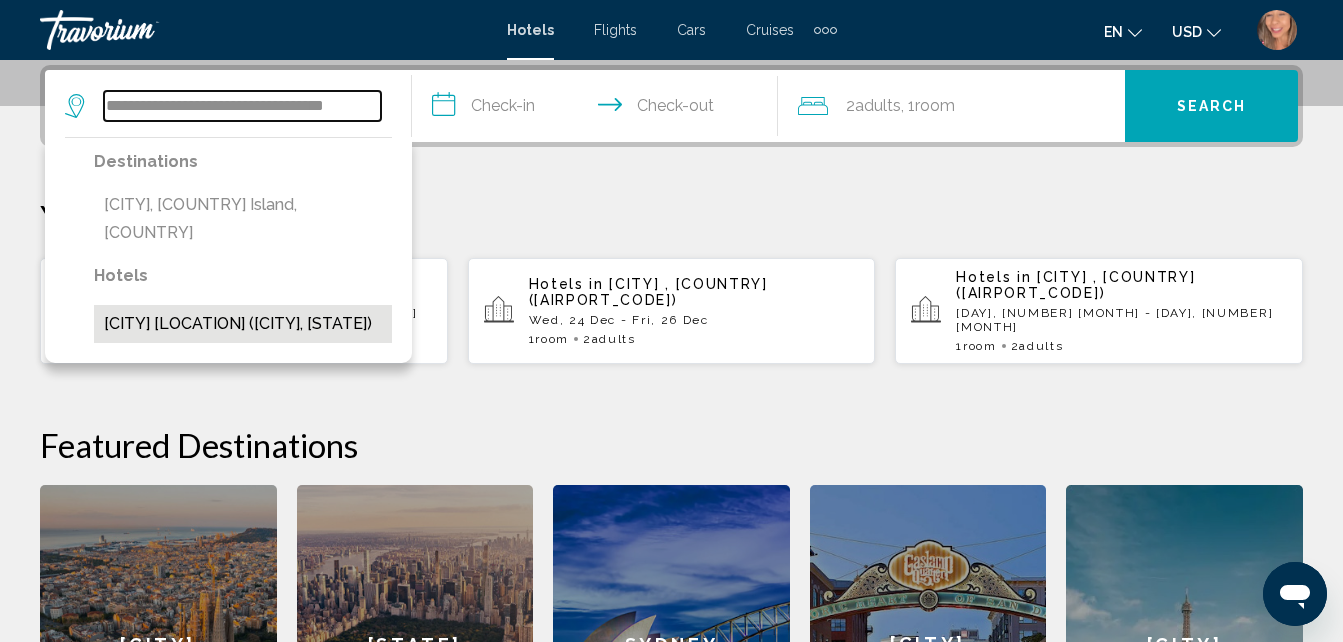 scroll, scrollTop: 0, scrollLeft: 0, axis: both 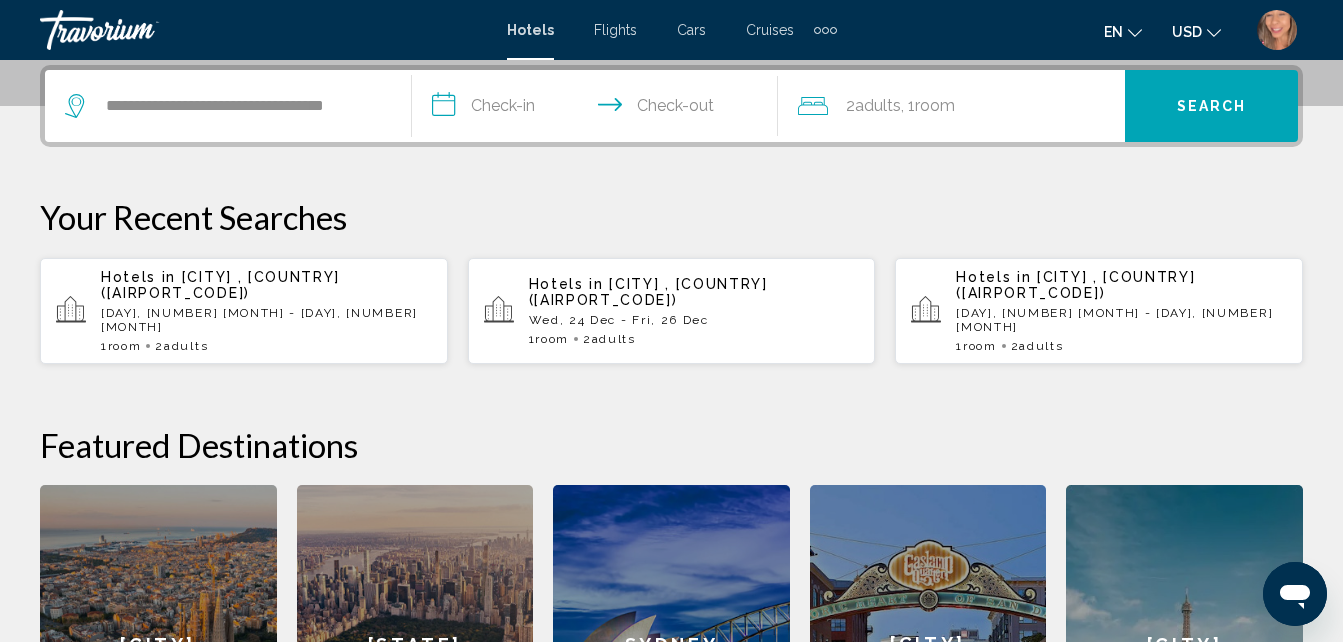 click on "**********" at bounding box center [599, 109] 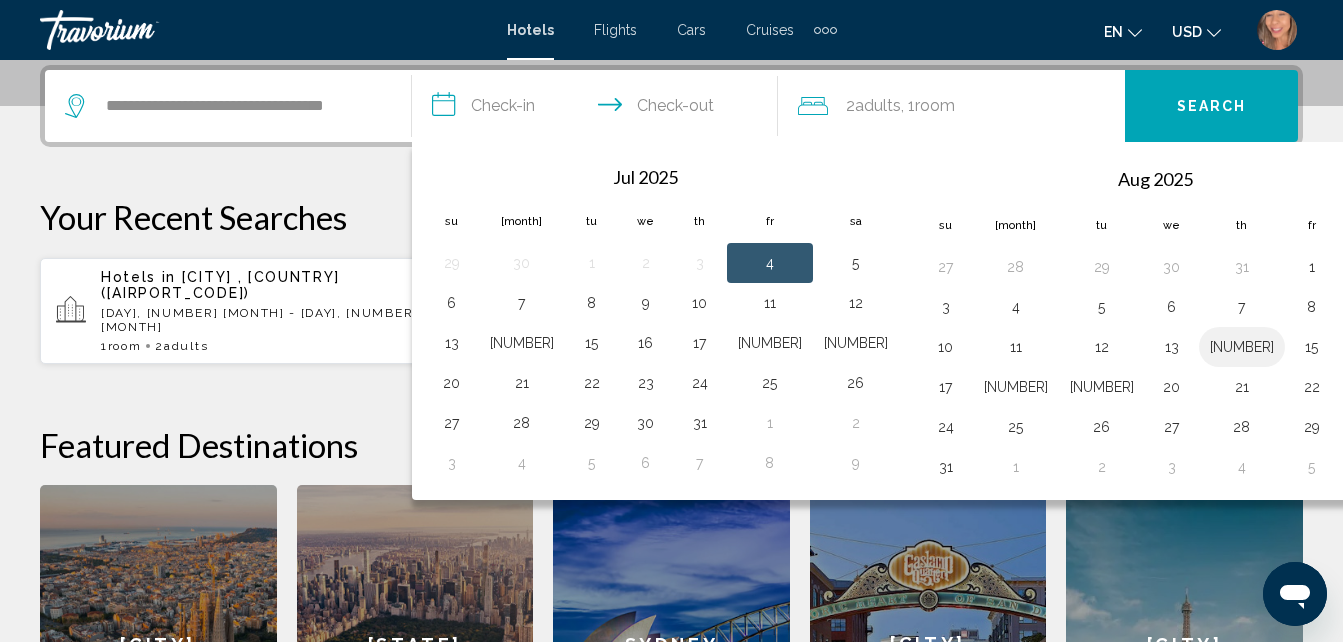 click on "[NUMBER]" at bounding box center (1242, 347) 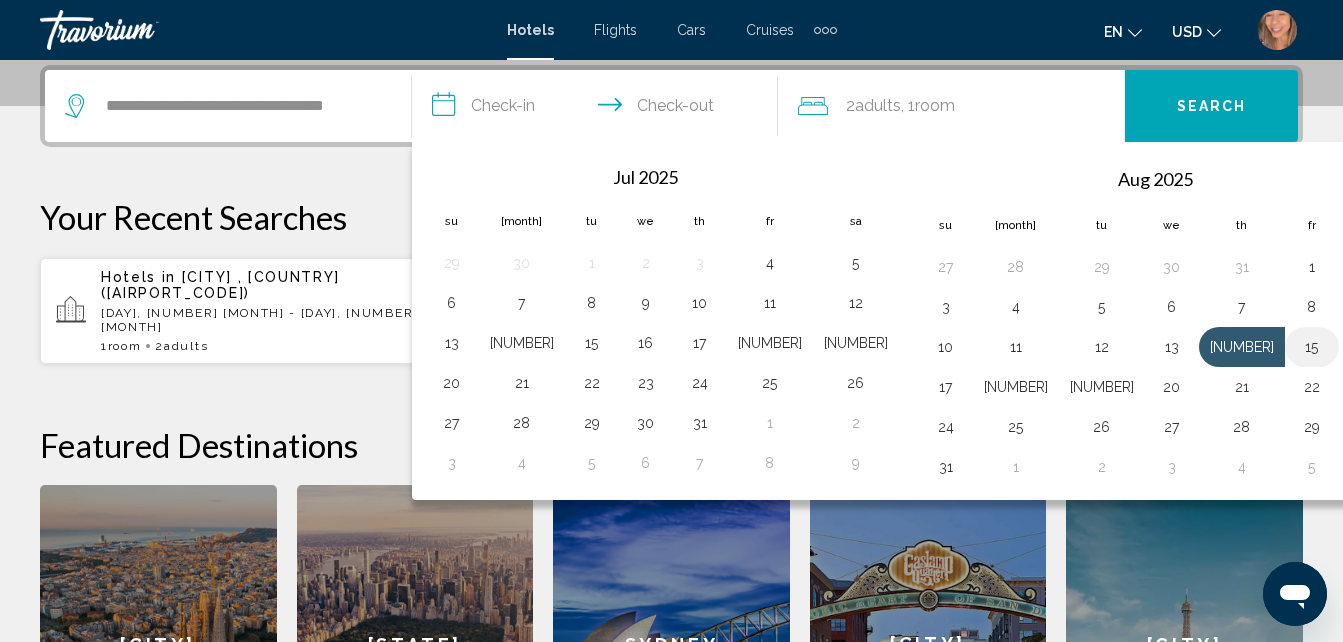 click on "15" at bounding box center (1312, 347) 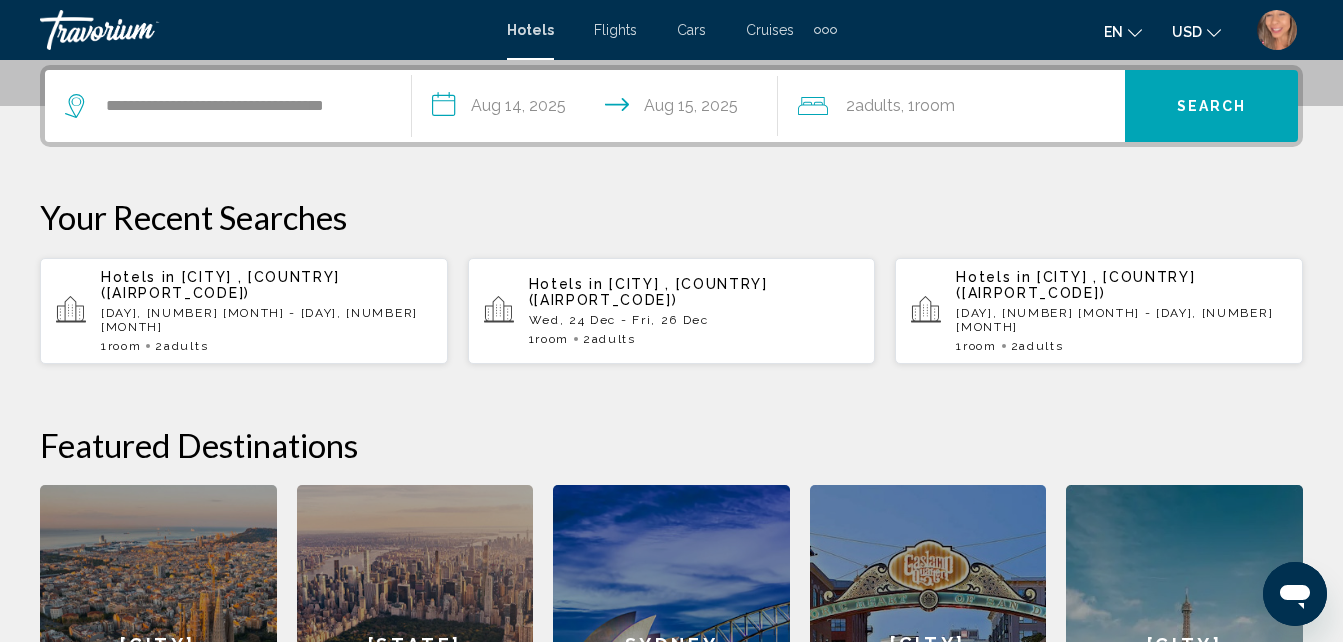 click on "**********" at bounding box center (599, 109) 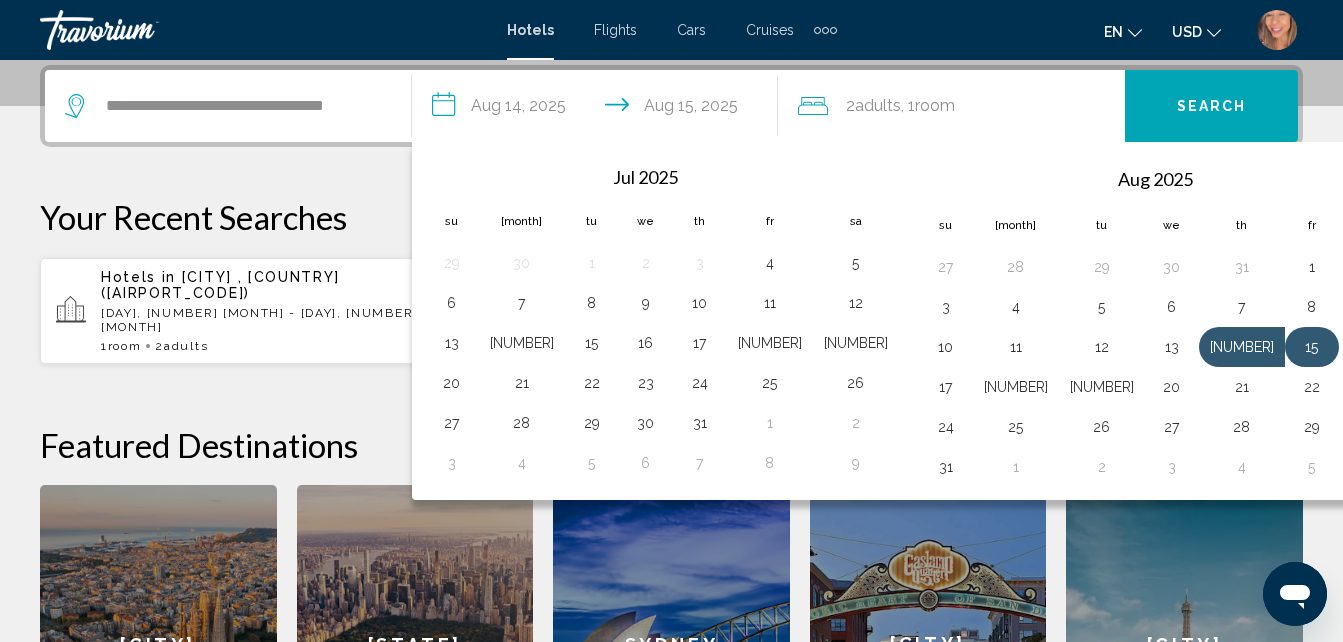 click on "15" at bounding box center (1312, 347) 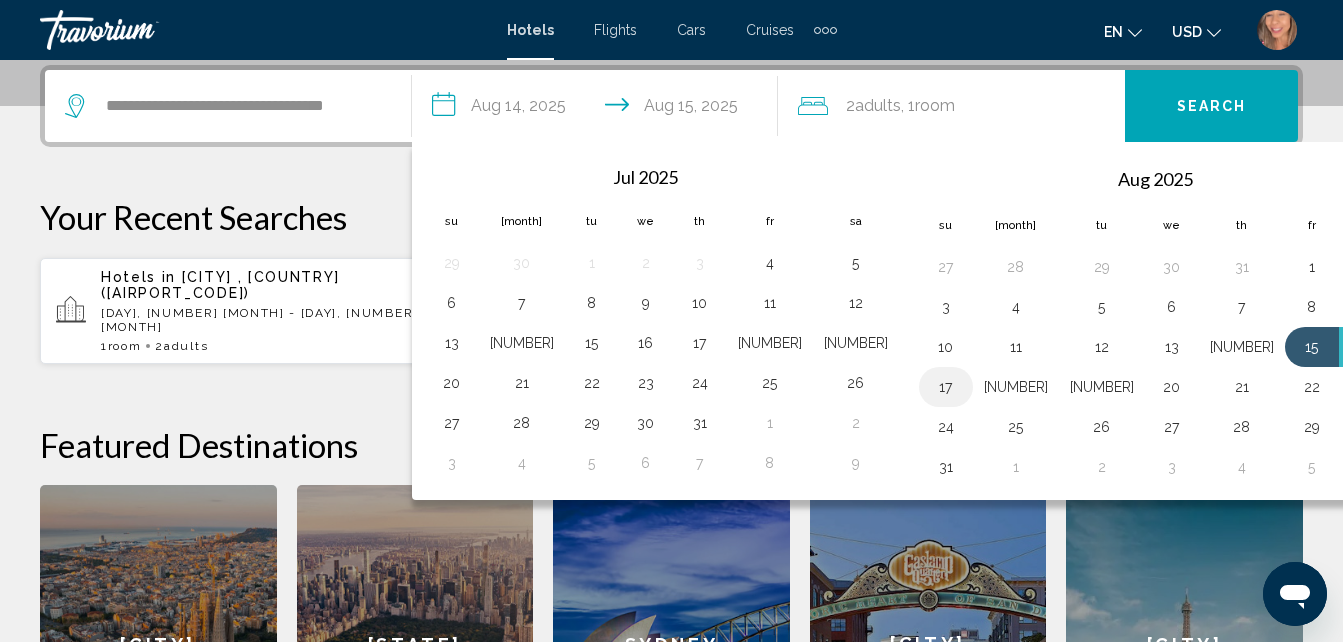 click on "17" at bounding box center (946, 387) 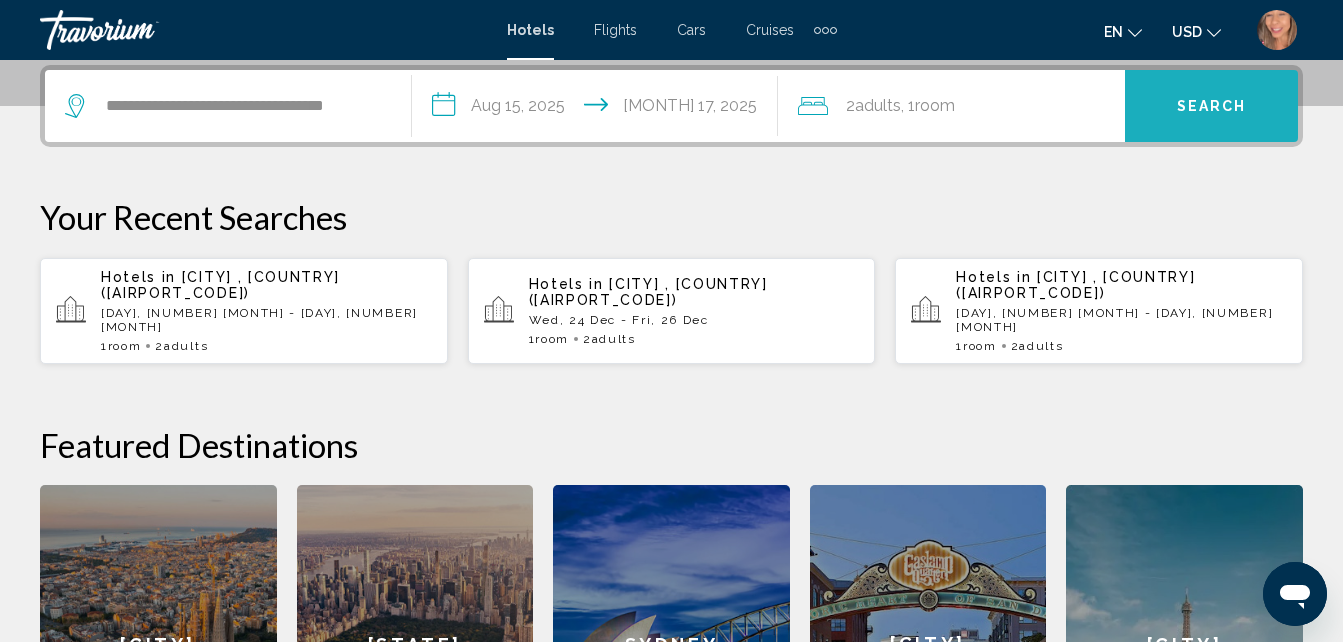click on "Search" at bounding box center [1211, 106] 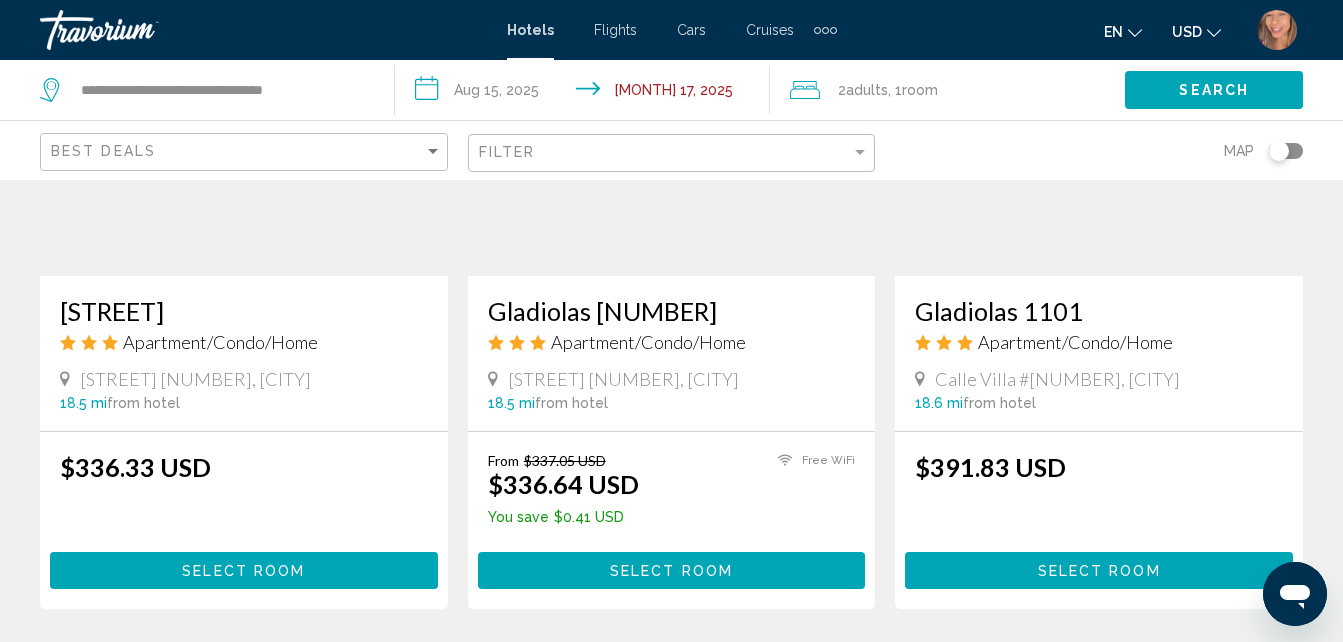 scroll, scrollTop: 2500, scrollLeft: 0, axis: vertical 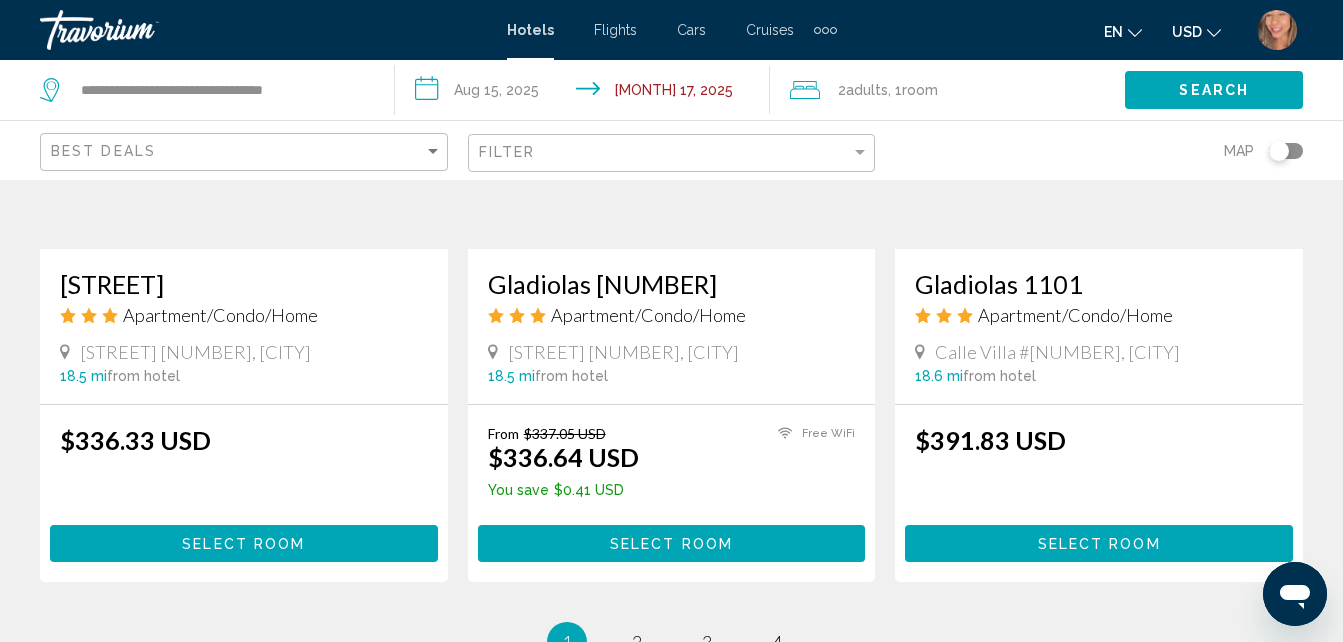 click on "Filter" at bounding box center [674, 153] 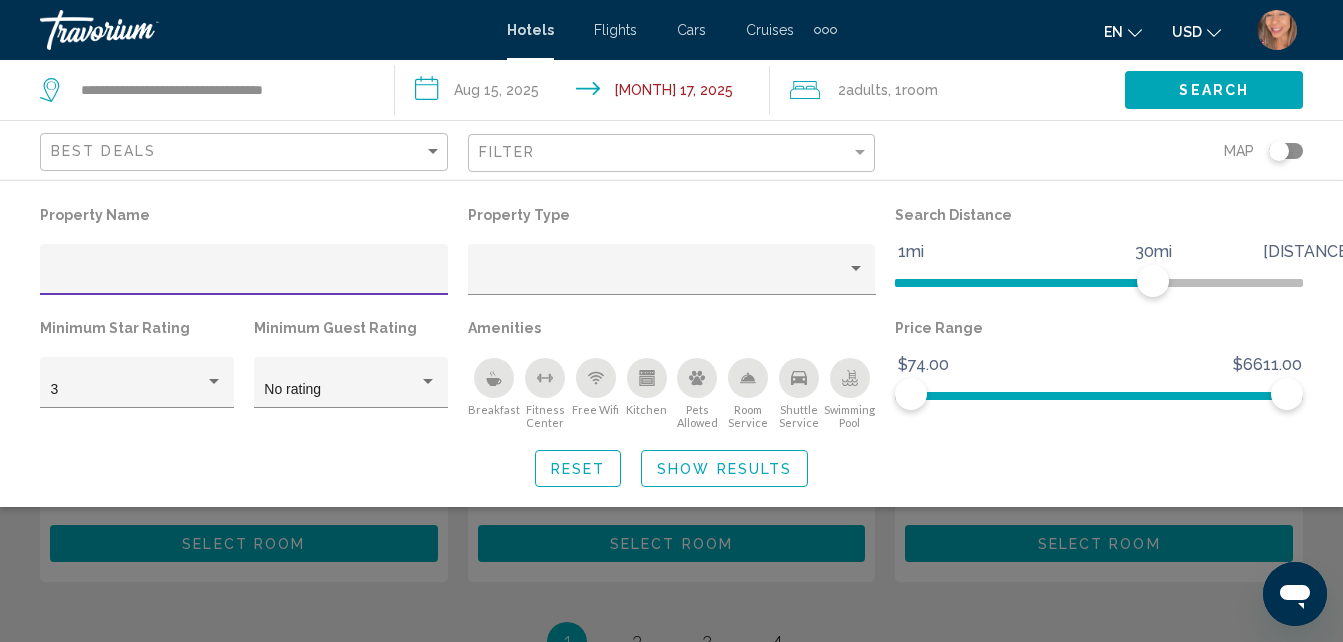click at bounding box center [244, 275] 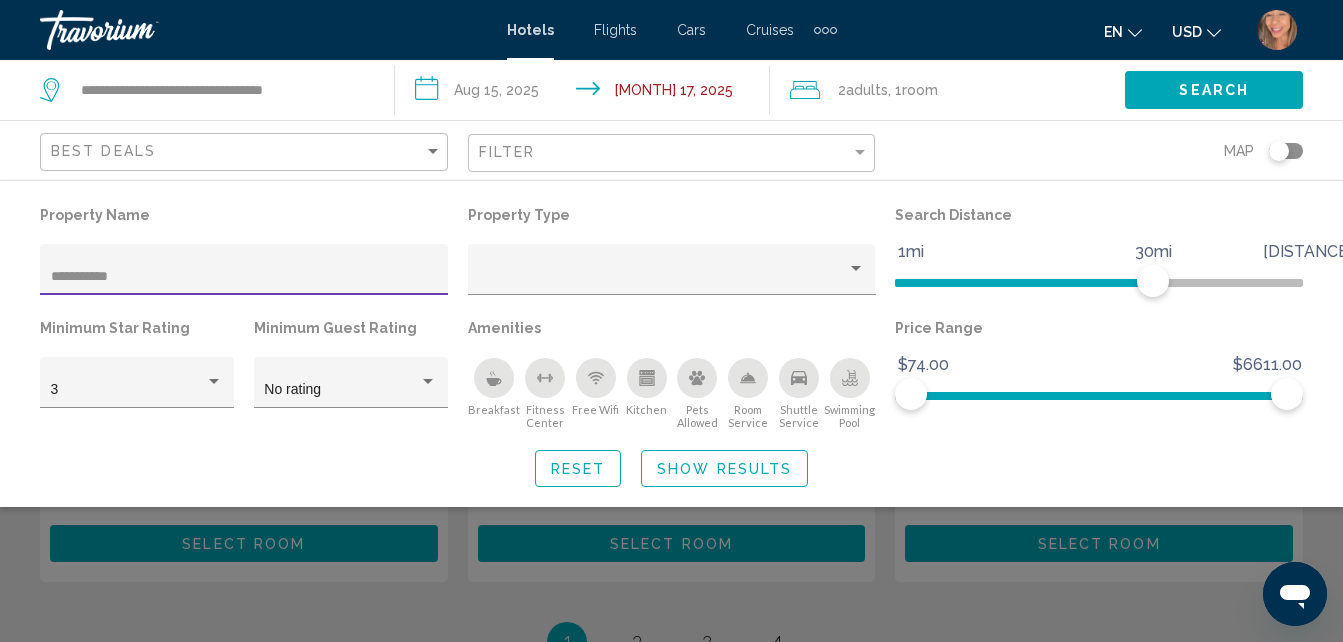 scroll, scrollTop: 0, scrollLeft: 0, axis: both 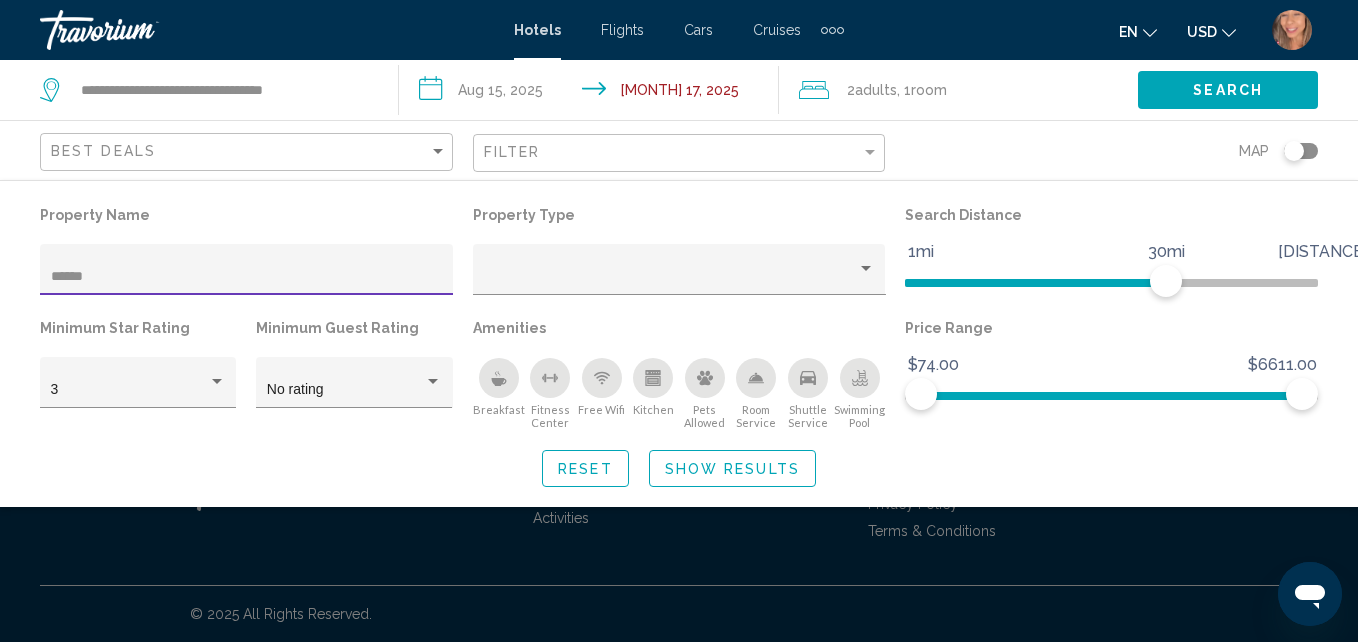 type on "*****" 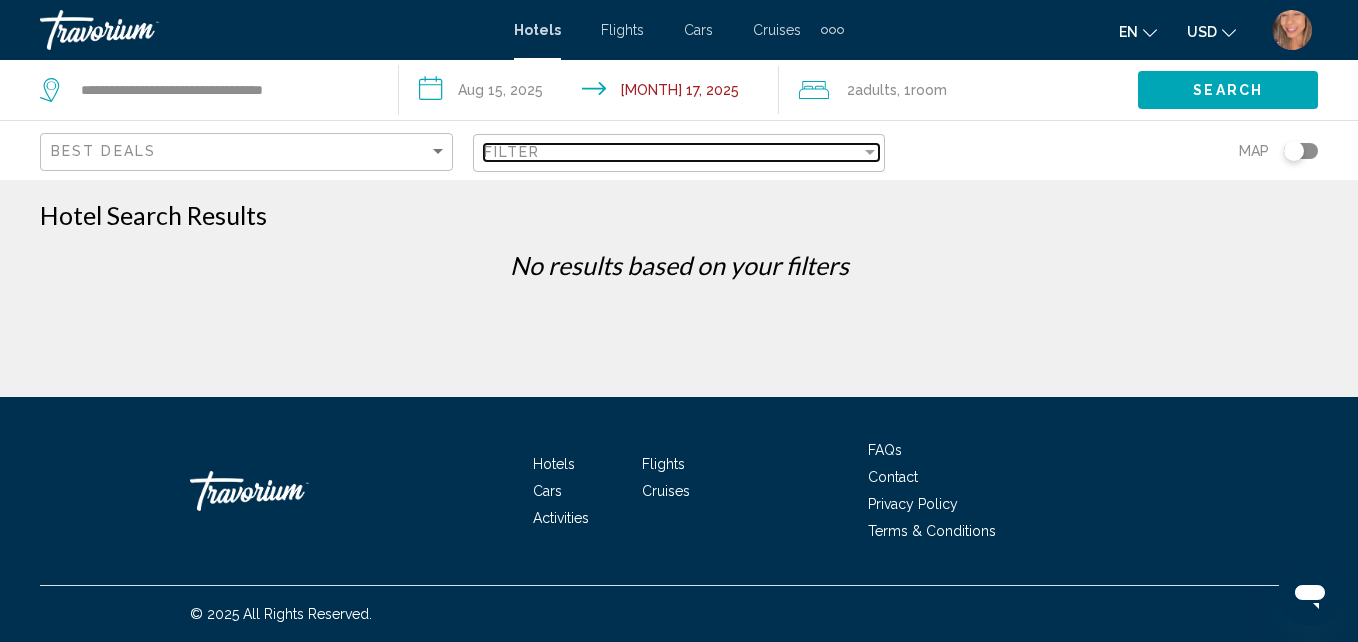 click on "Filter" at bounding box center (673, 152) 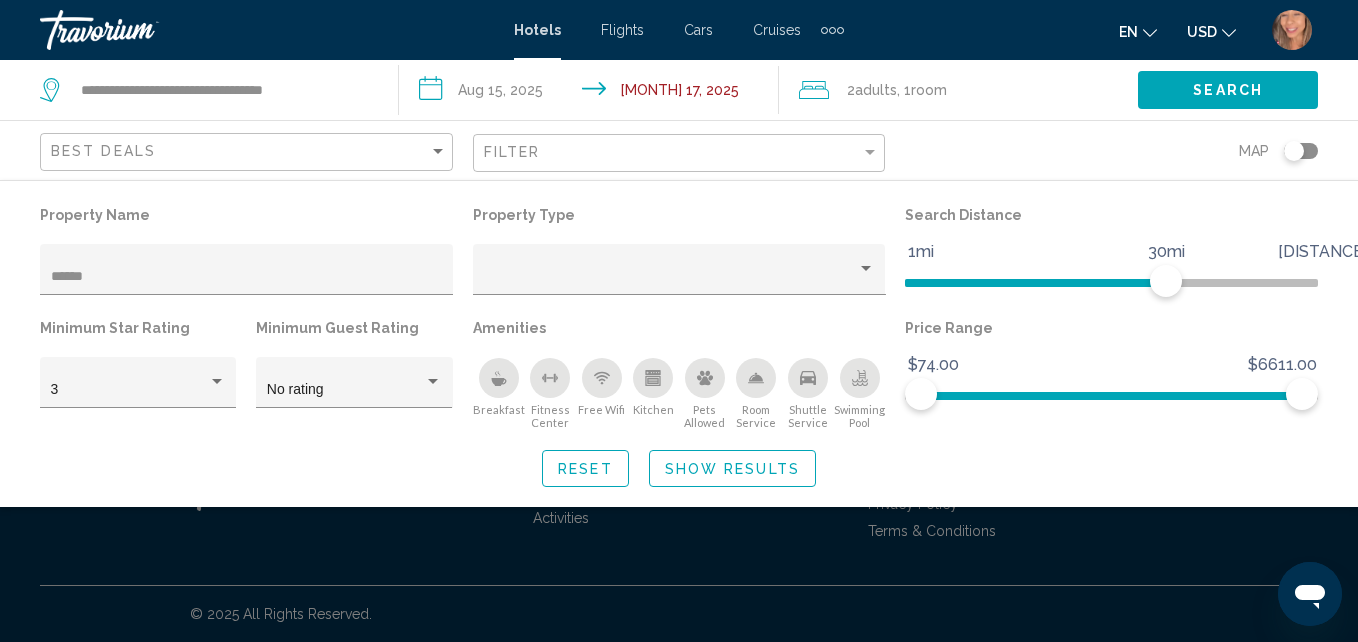 drag, startPoint x: 235, startPoint y: 257, endPoint x: 22, endPoint y: 247, distance: 213.23462 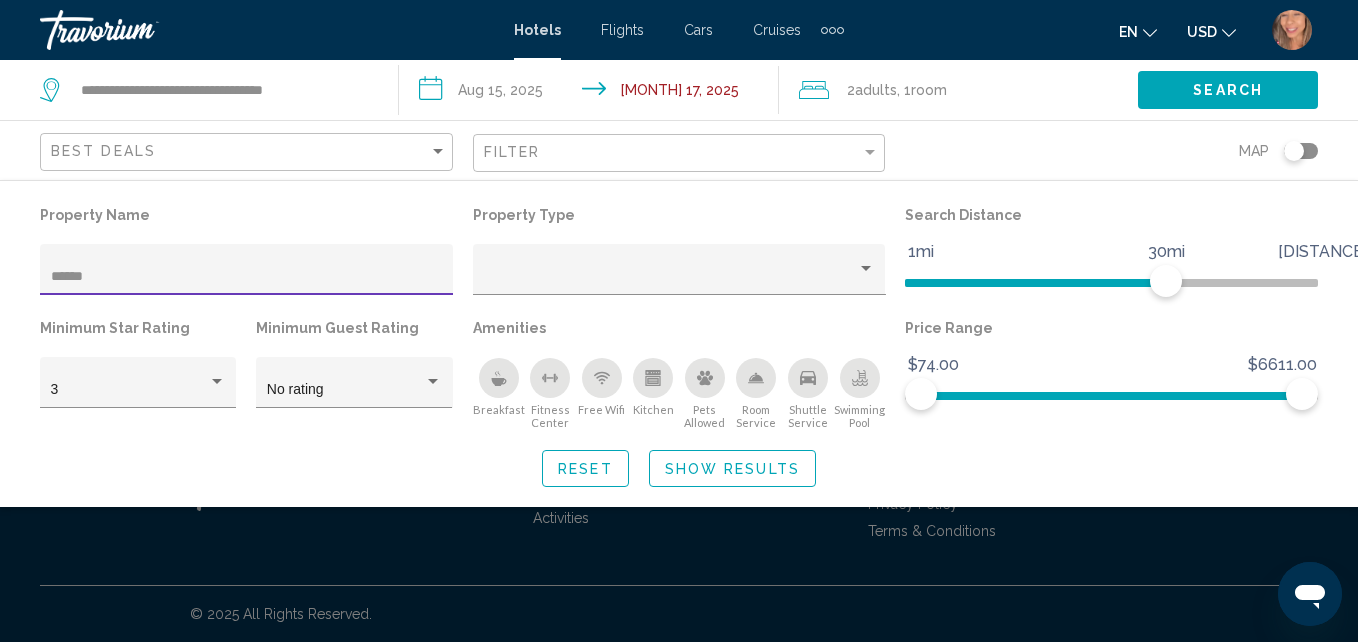 drag, startPoint x: 85, startPoint y: 279, endPoint x: 37, endPoint y: 276, distance: 48.09366 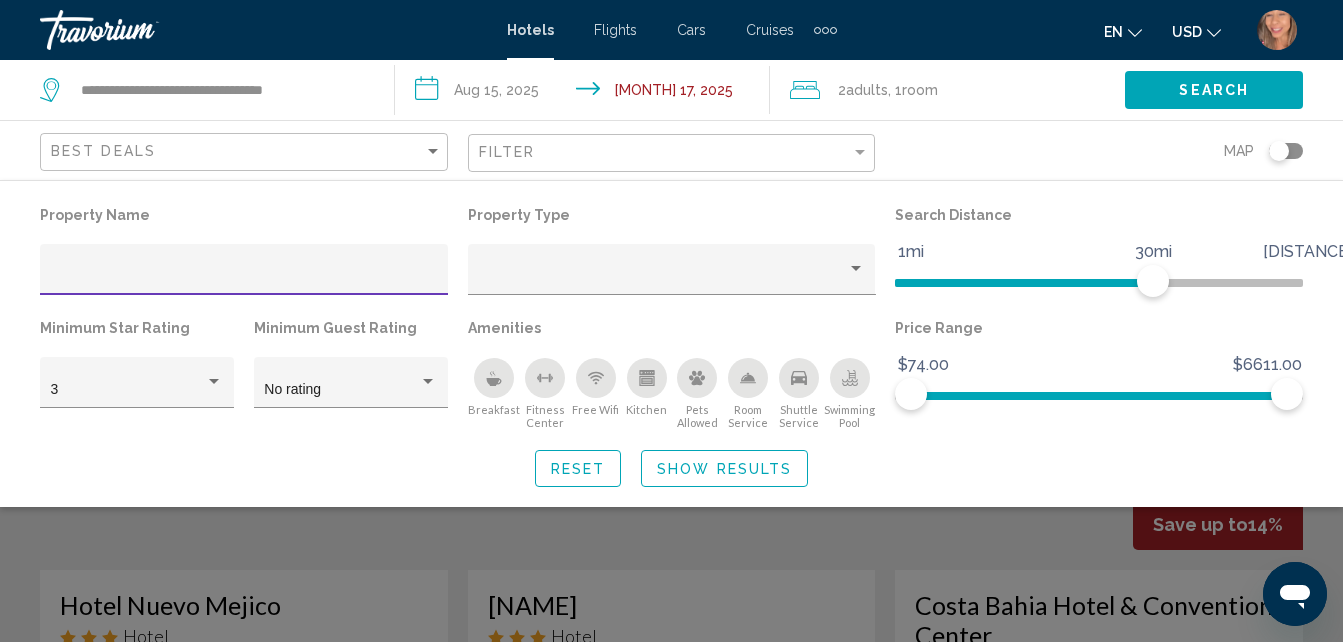 type 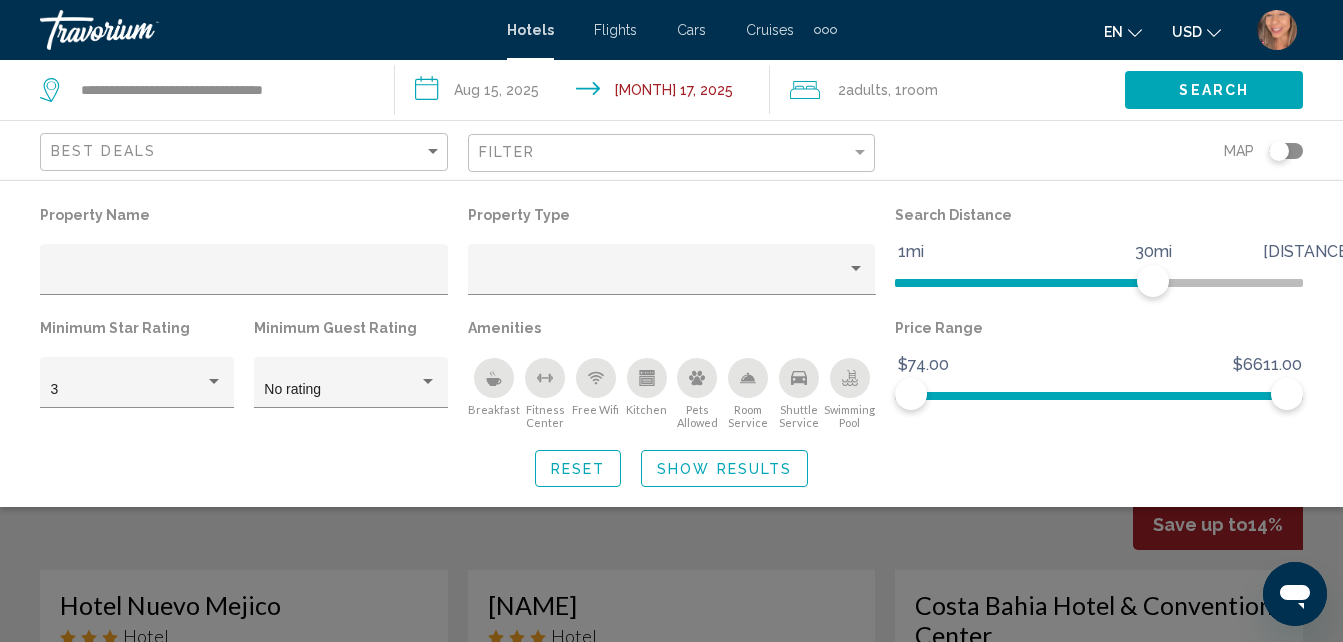 click at bounding box center (671, 471) 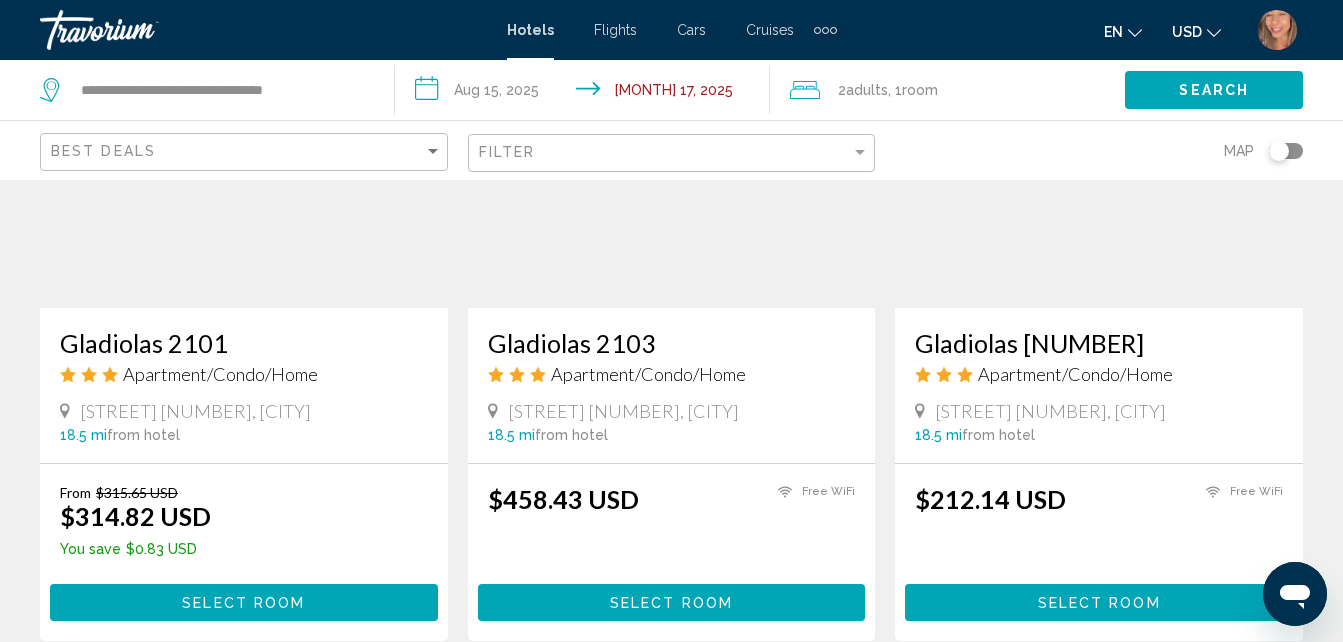 scroll, scrollTop: 1700, scrollLeft: 0, axis: vertical 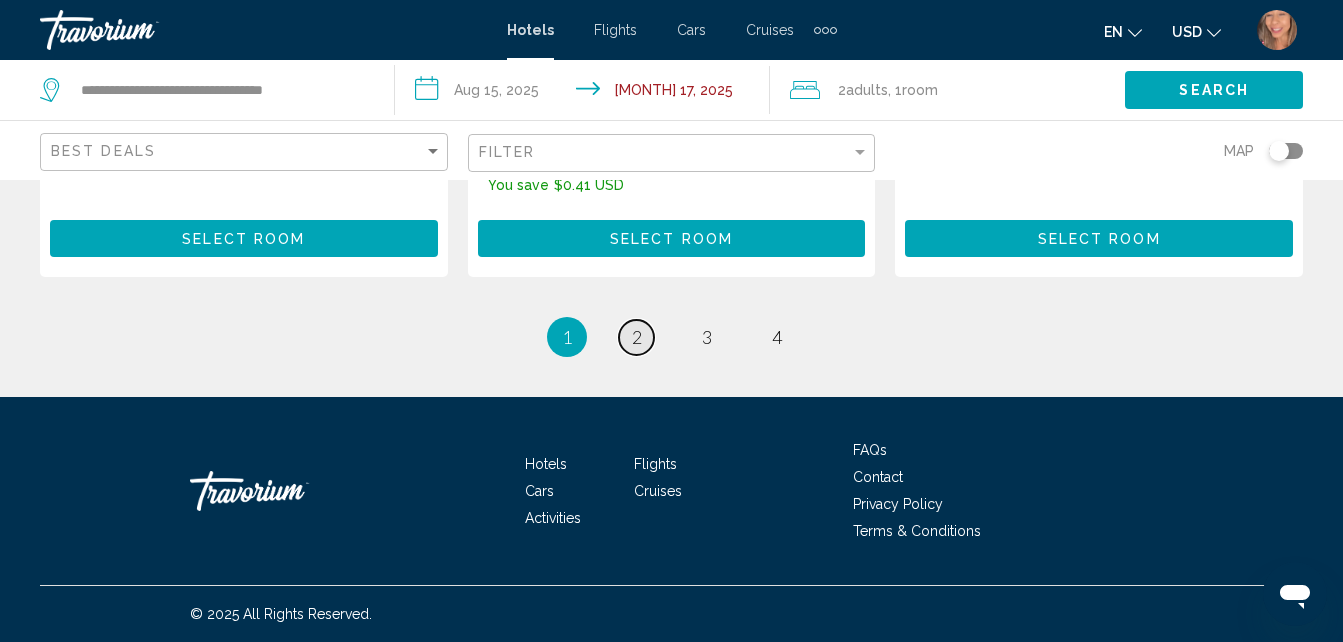 click on "page  2" at bounding box center (636, 337) 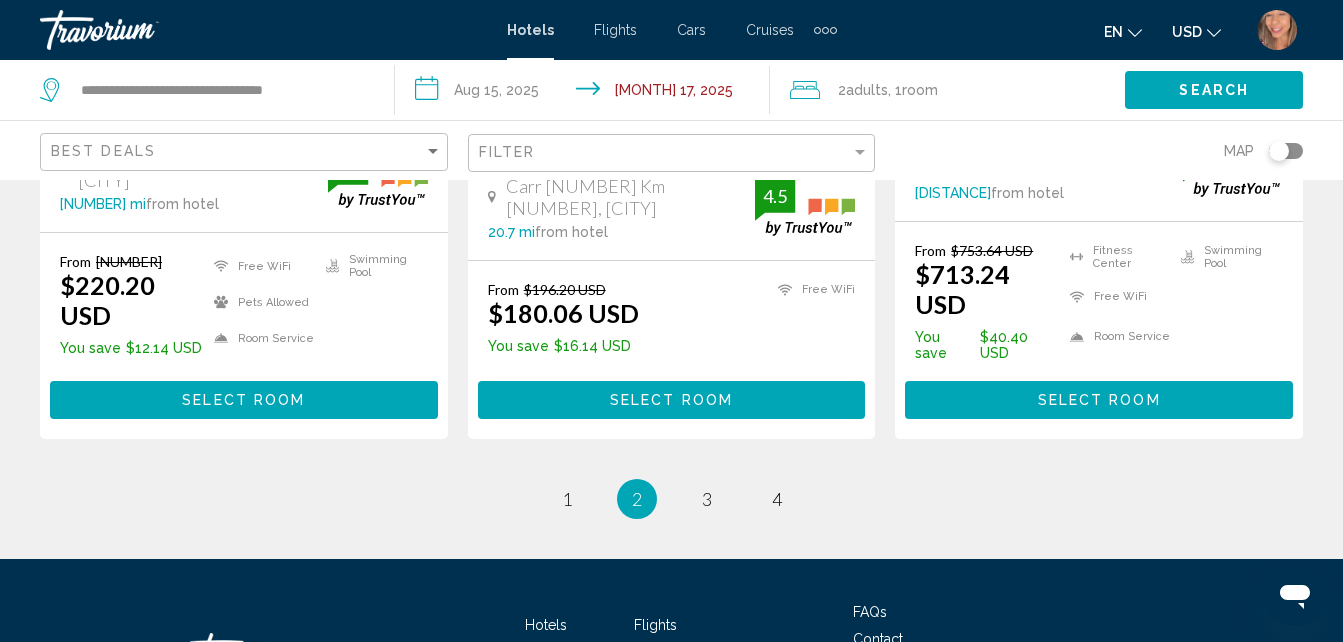 scroll, scrollTop: 2800, scrollLeft: 0, axis: vertical 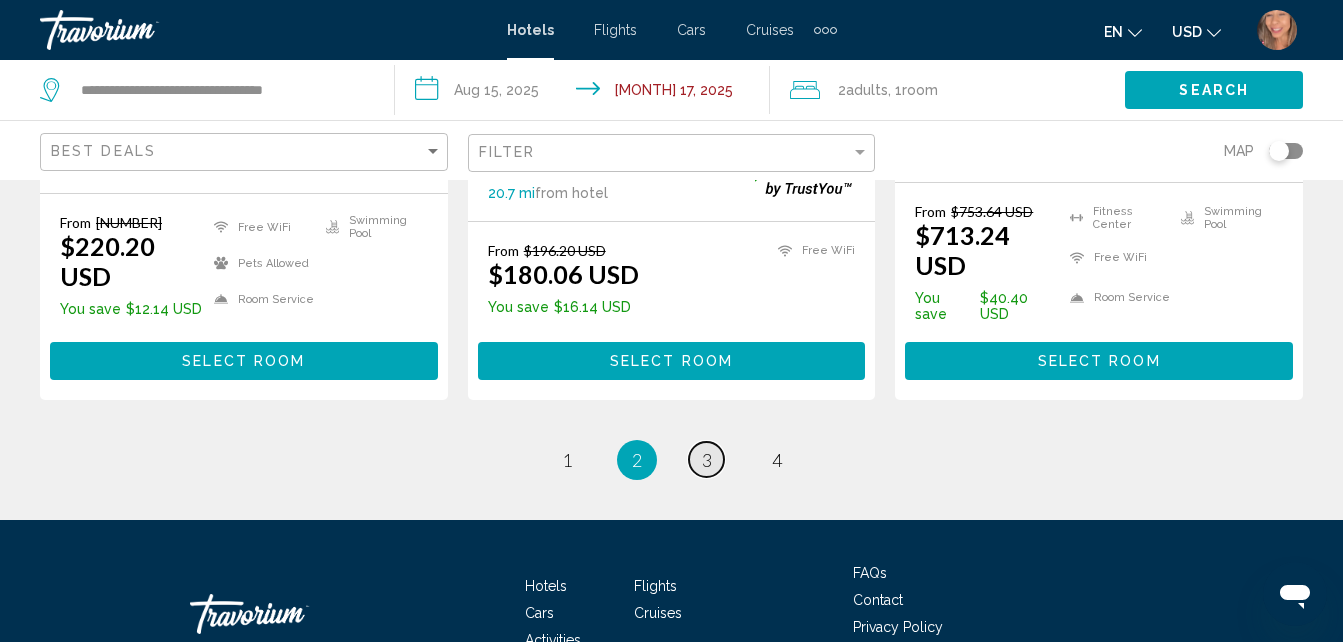 click on "page  [NUMBER]" at bounding box center (566, 459) 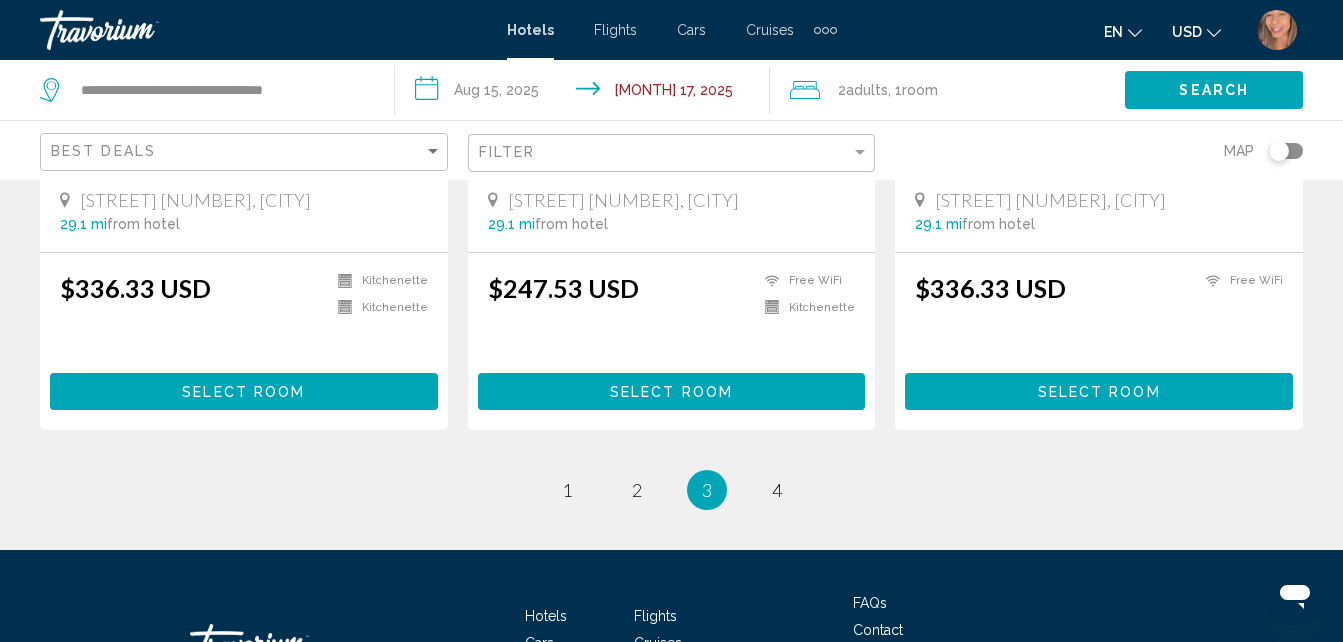 scroll, scrollTop: 2700, scrollLeft: 0, axis: vertical 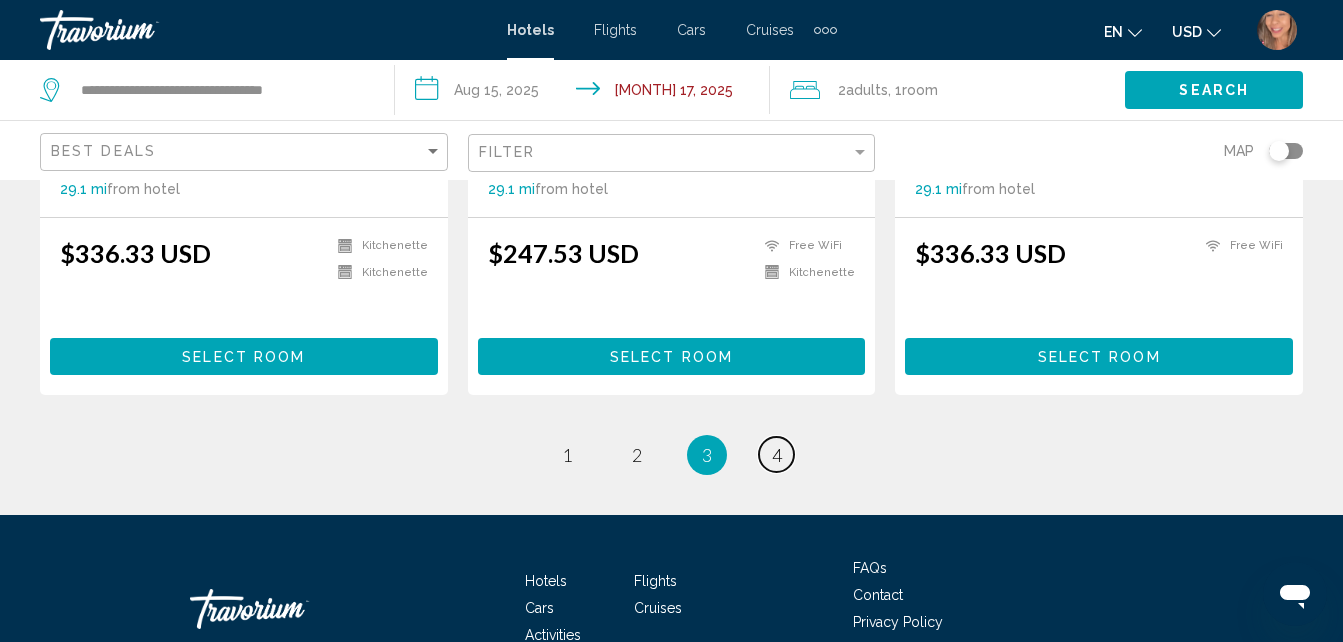 click on "page  4" at bounding box center [566, 454] 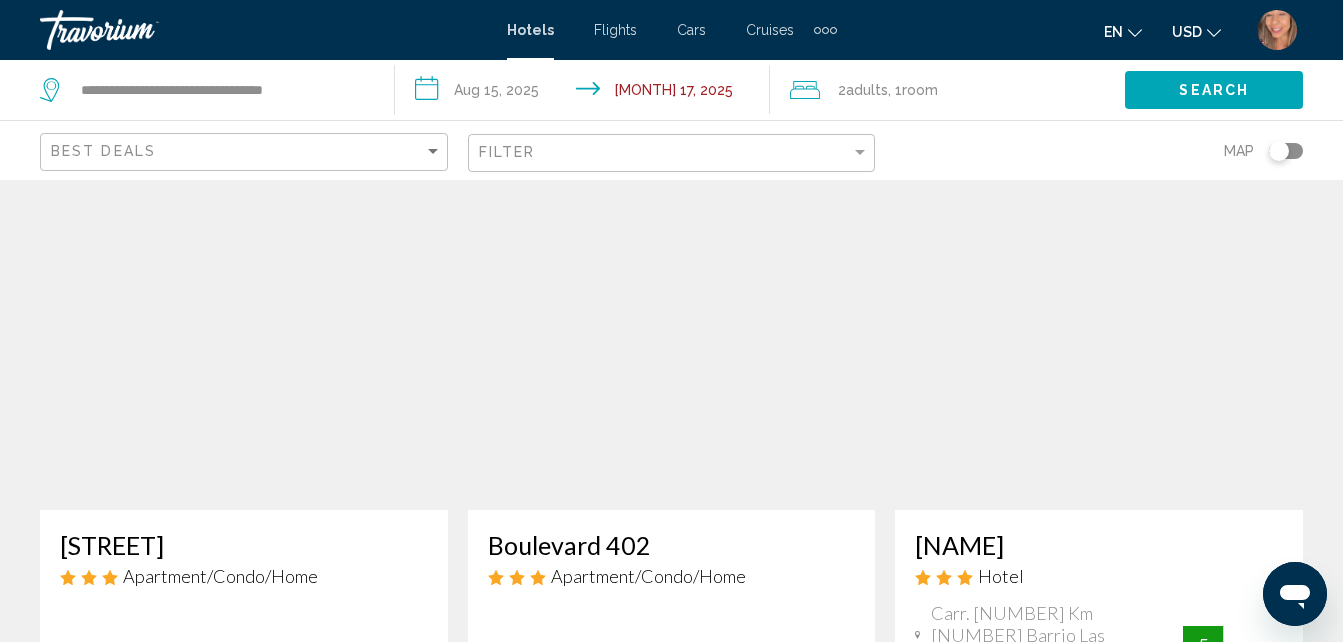 scroll, scrollTop: 700, scrollLeft: 0, axis: vertical 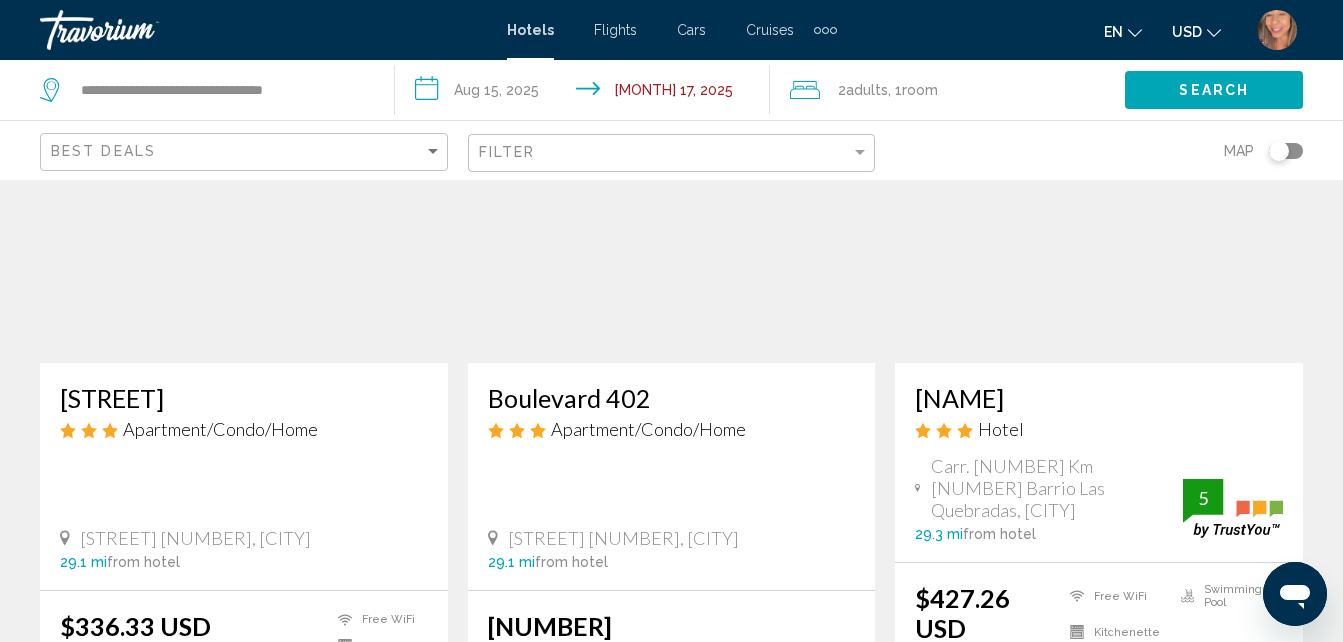 click on "[NAME]" at bounding box center [1099, 398] 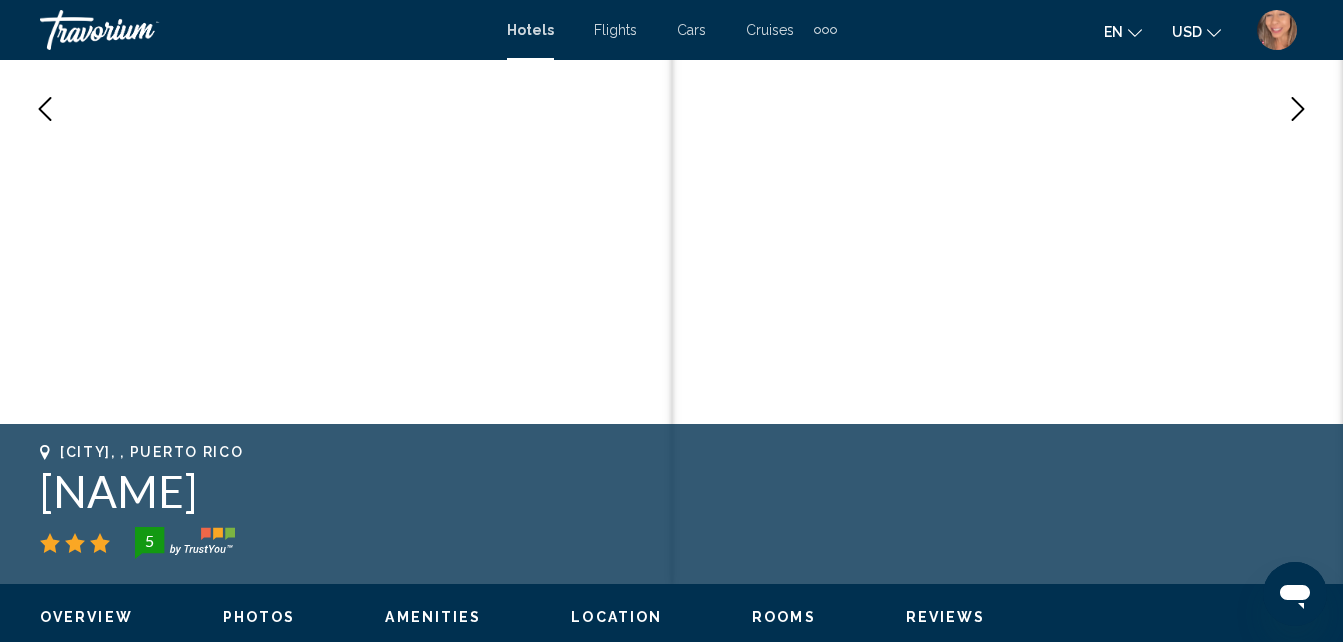 scroll, scrollTop: 314, scrollLeft: 0, axis: vertical 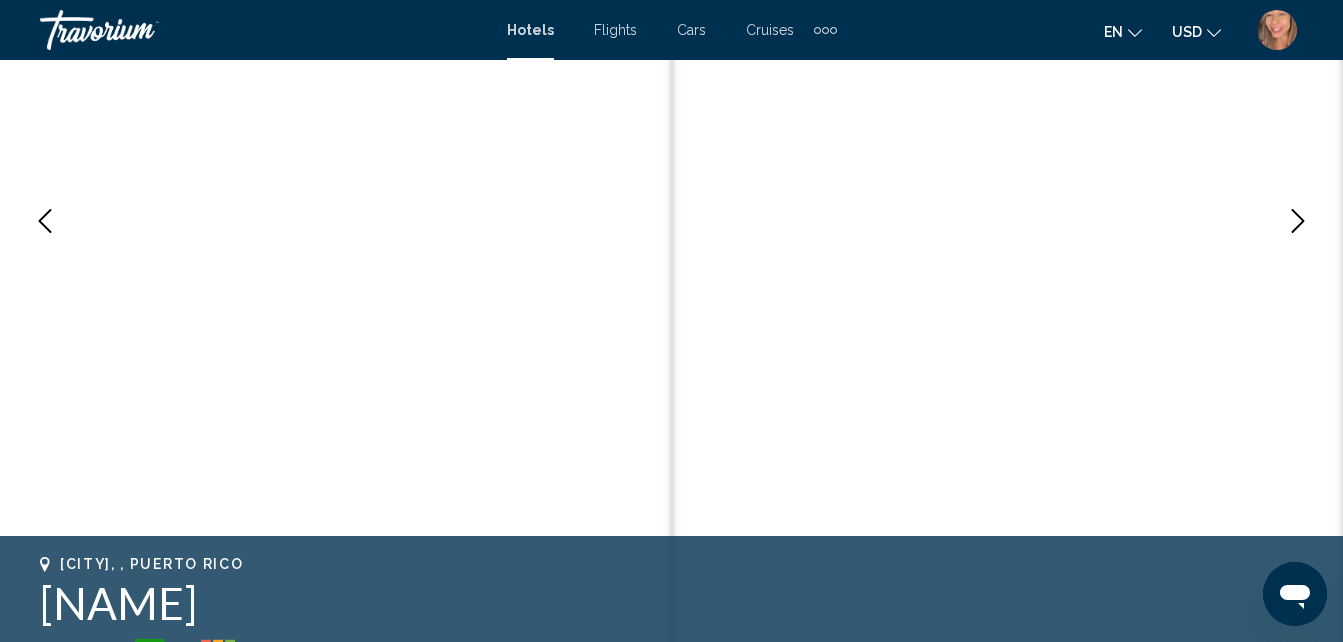 click at bounding box center [1298, 221] 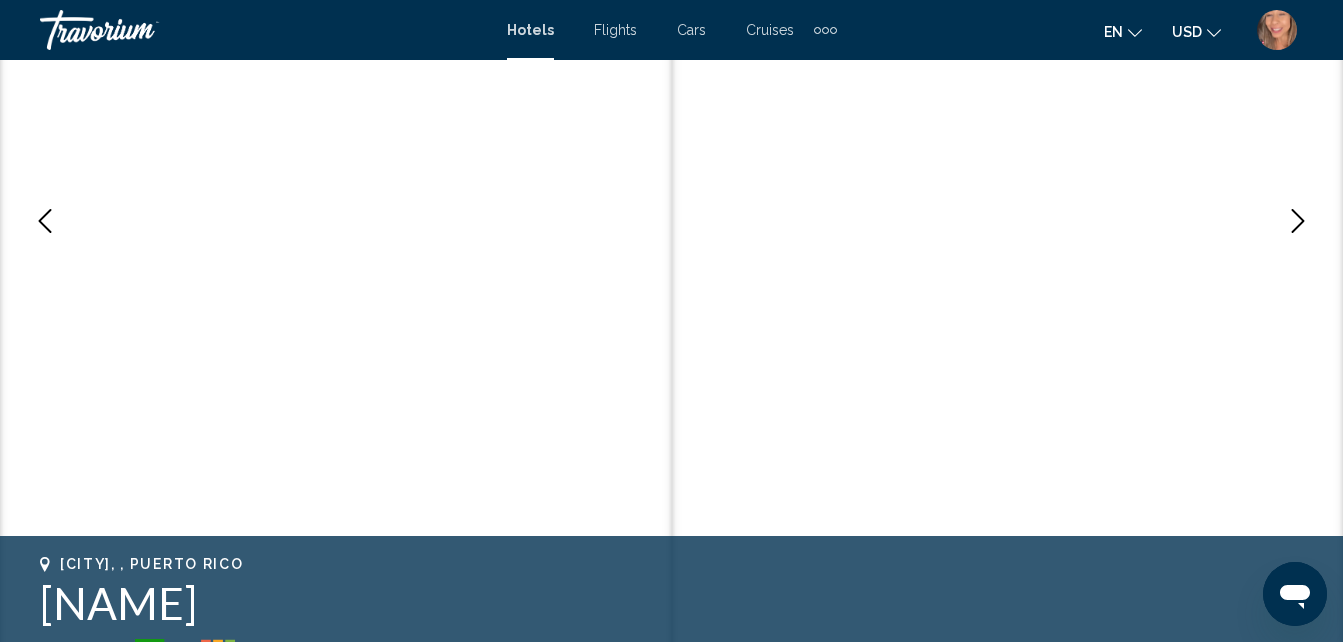 click at bounding box center (1298, 221) 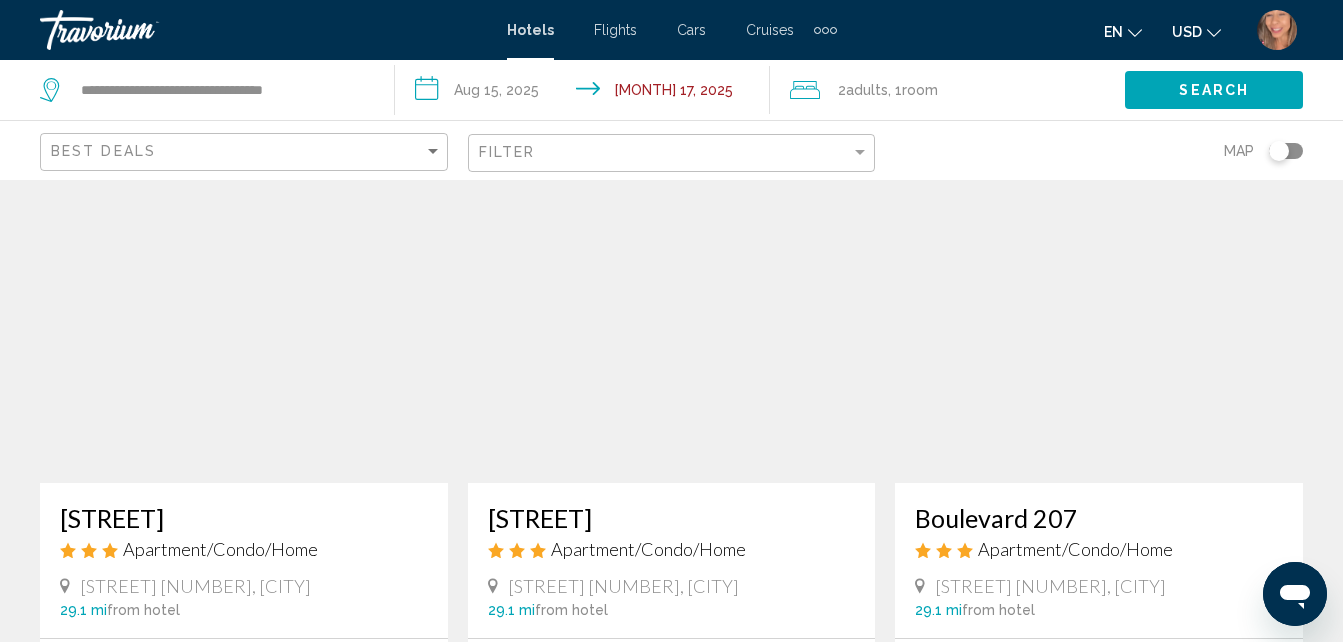 scroll, scrollTop: 0, scrollLeft: 0, axis: both 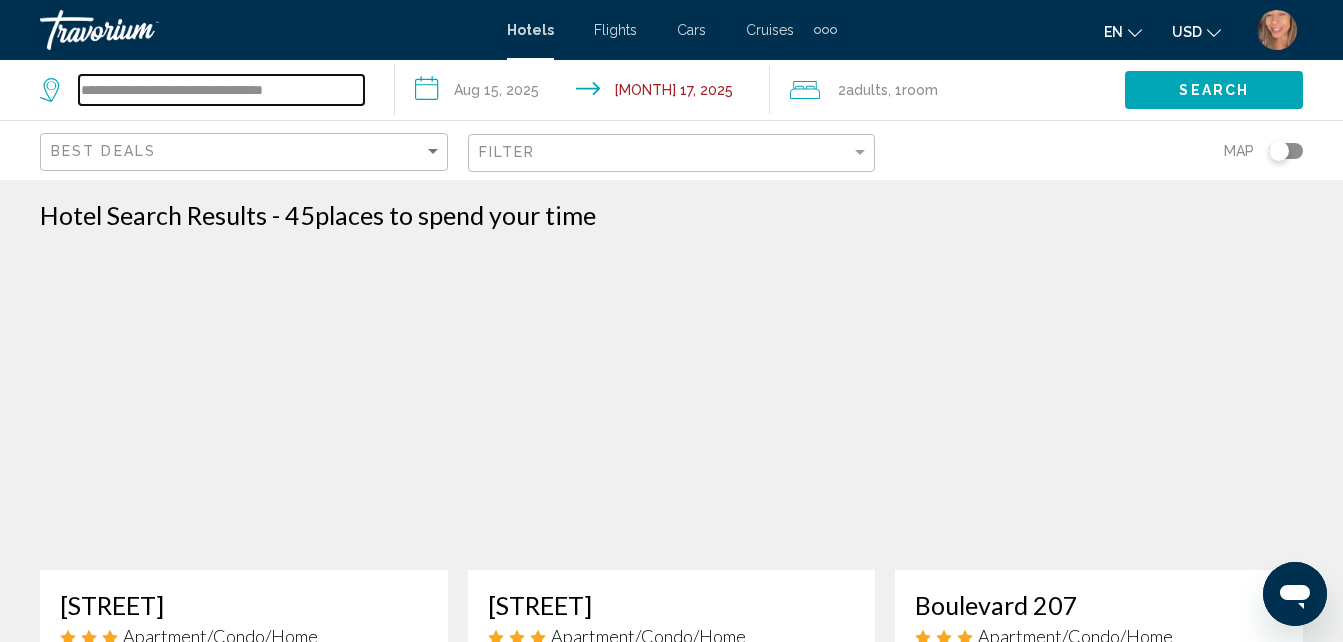 click on "**********" at bounding box center (221, 90) 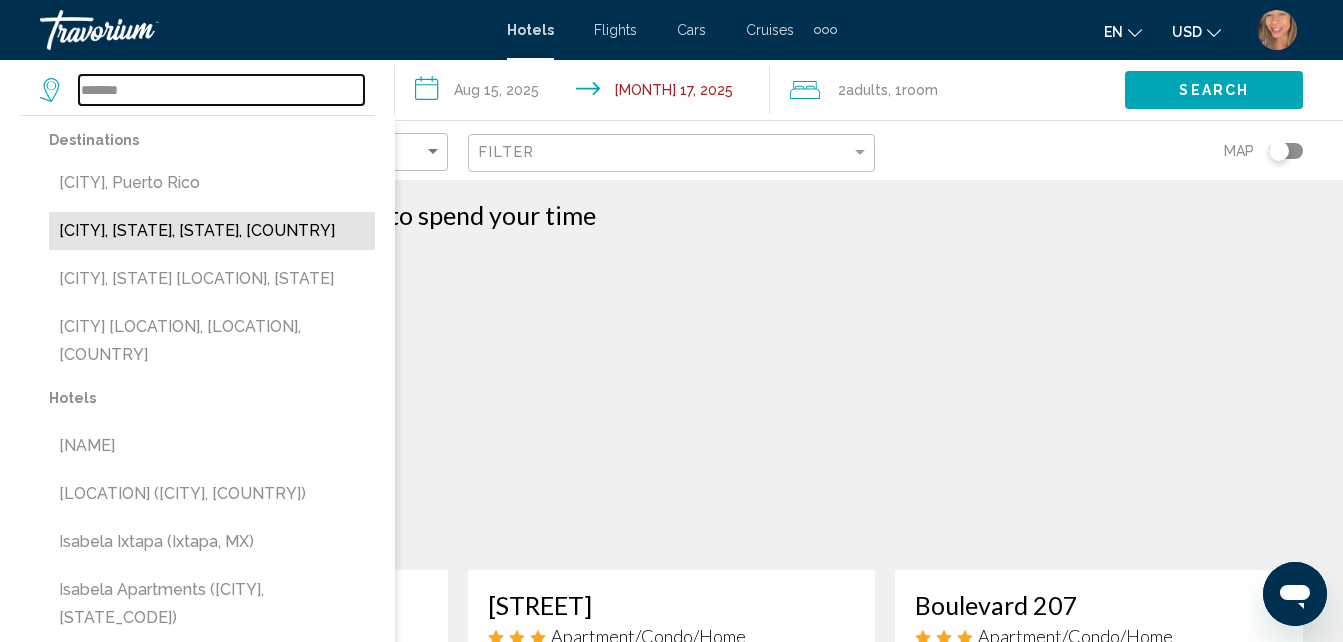 type on "*******" 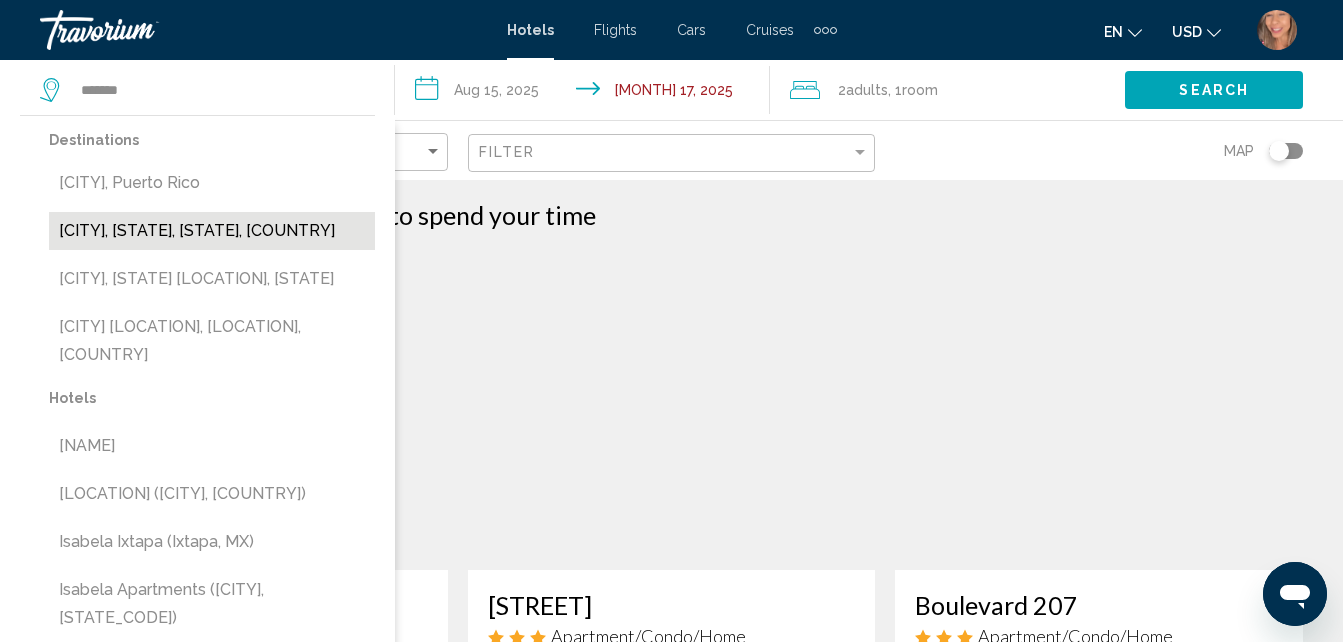 click on "[CITY], [STATE], [STATE], [COUNTRY]" at bounding box center (212, 231) 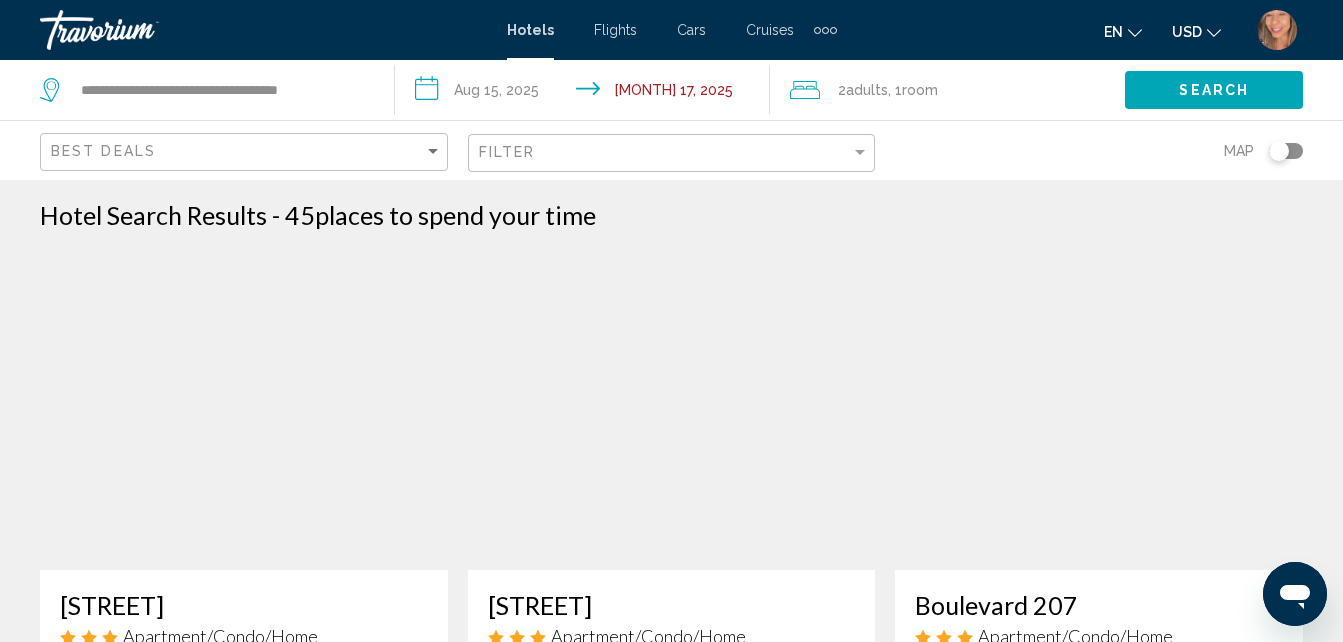 click on "Search" at bounding box center (1214, 89) 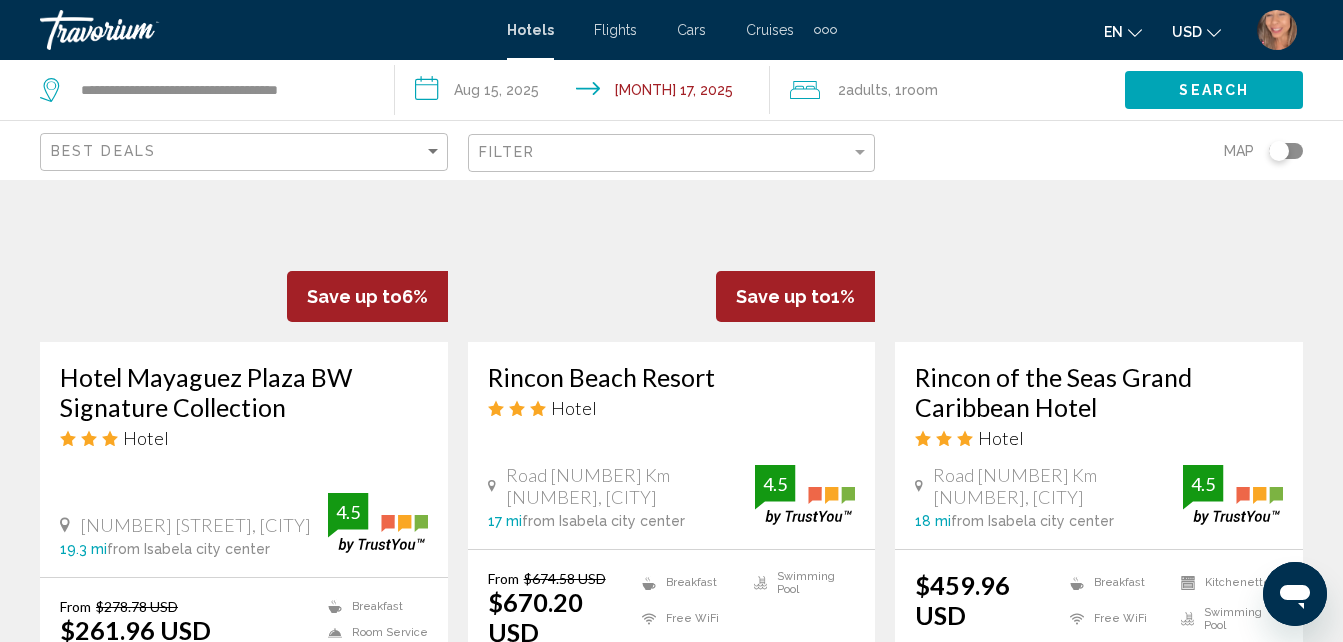 scroll, scrollTop: 900, scrollLeft: 0, axis: vertical 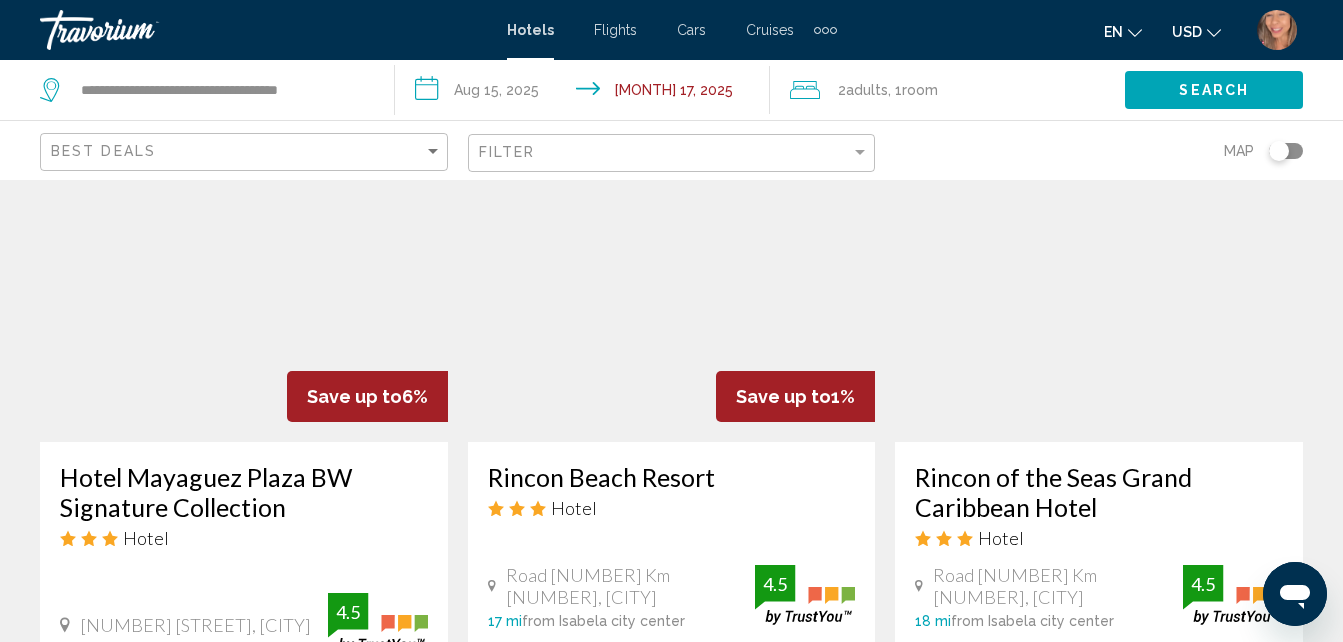 click at bounding box center [1099, 282] 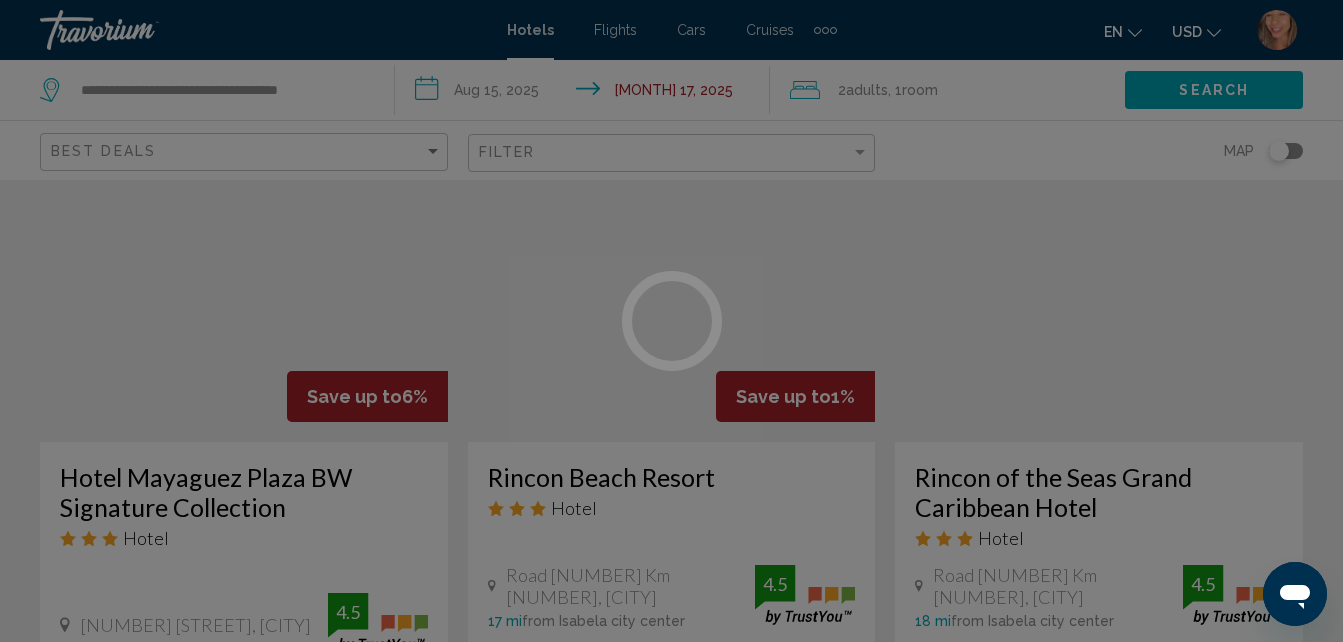 scroll, scrollTop: 214, scrollLeft: 0, axis: vertical 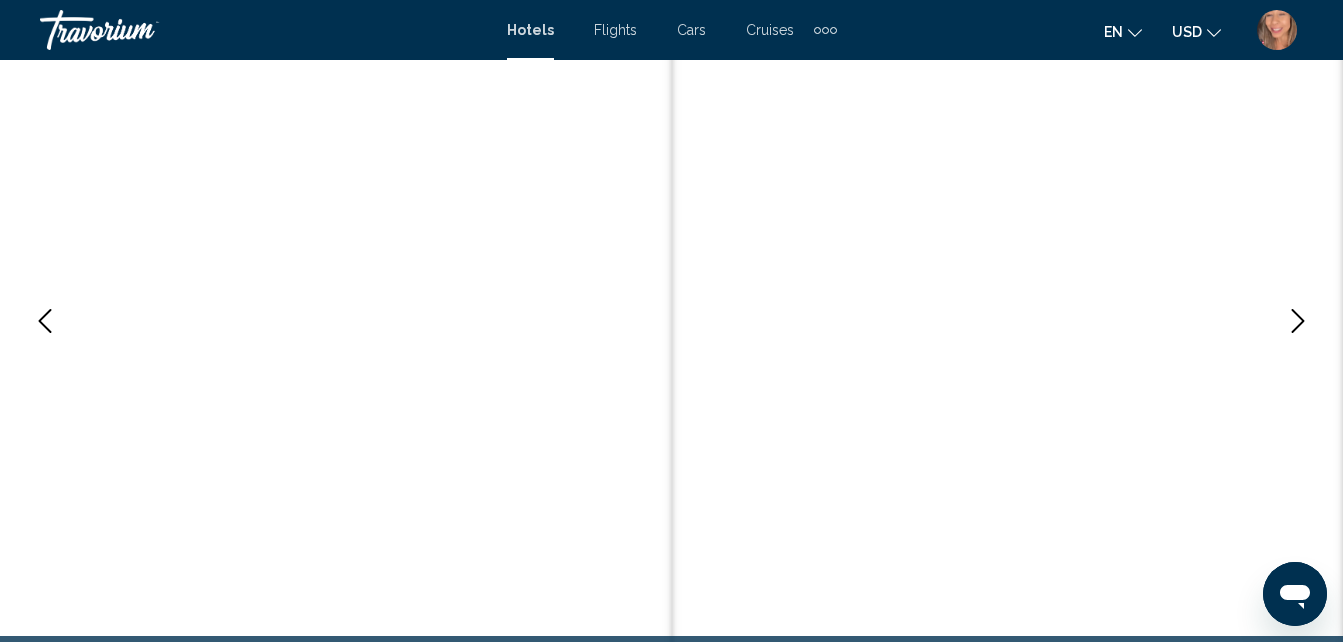 click at bounding box center (1298, 321) 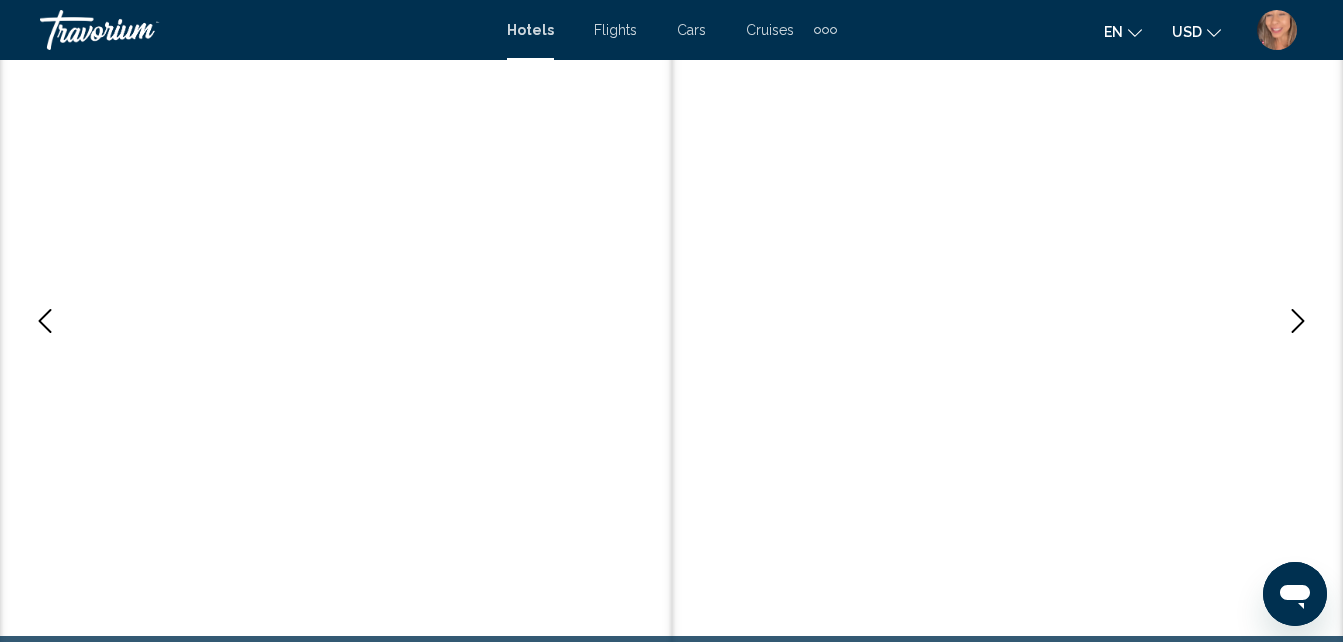 click at bounding box center [1298, 321] 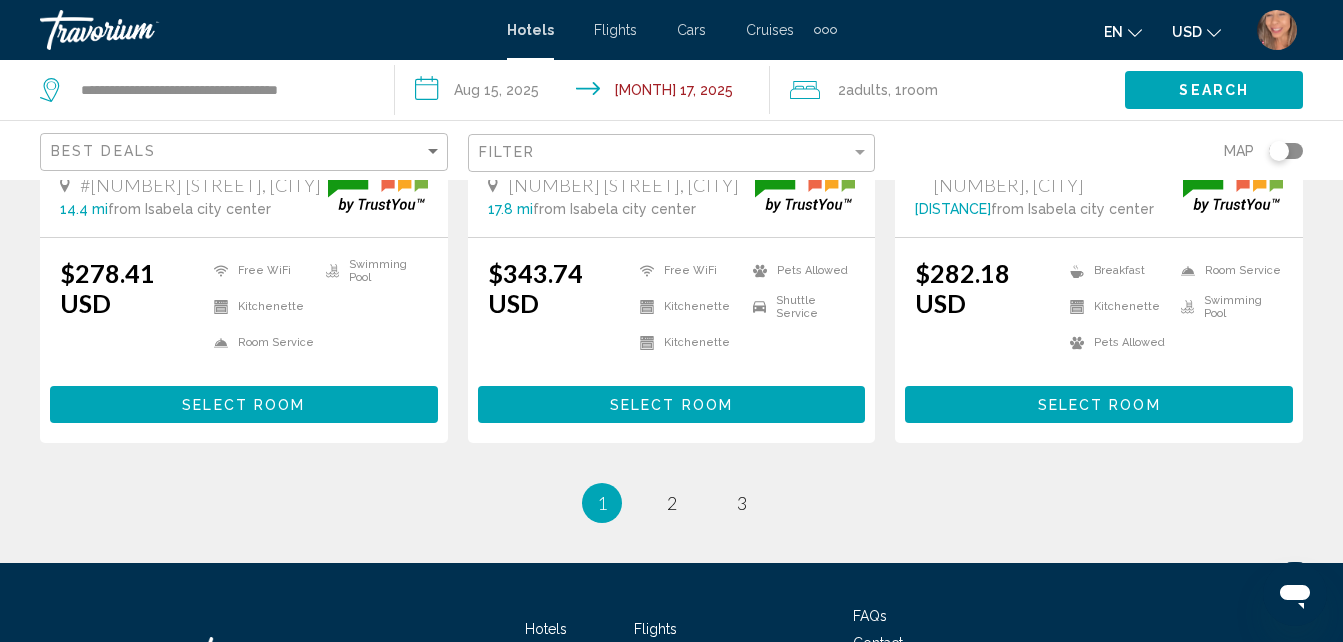 scroll, scrollTop: 2800, scrollLeft: 0, axis: vertical 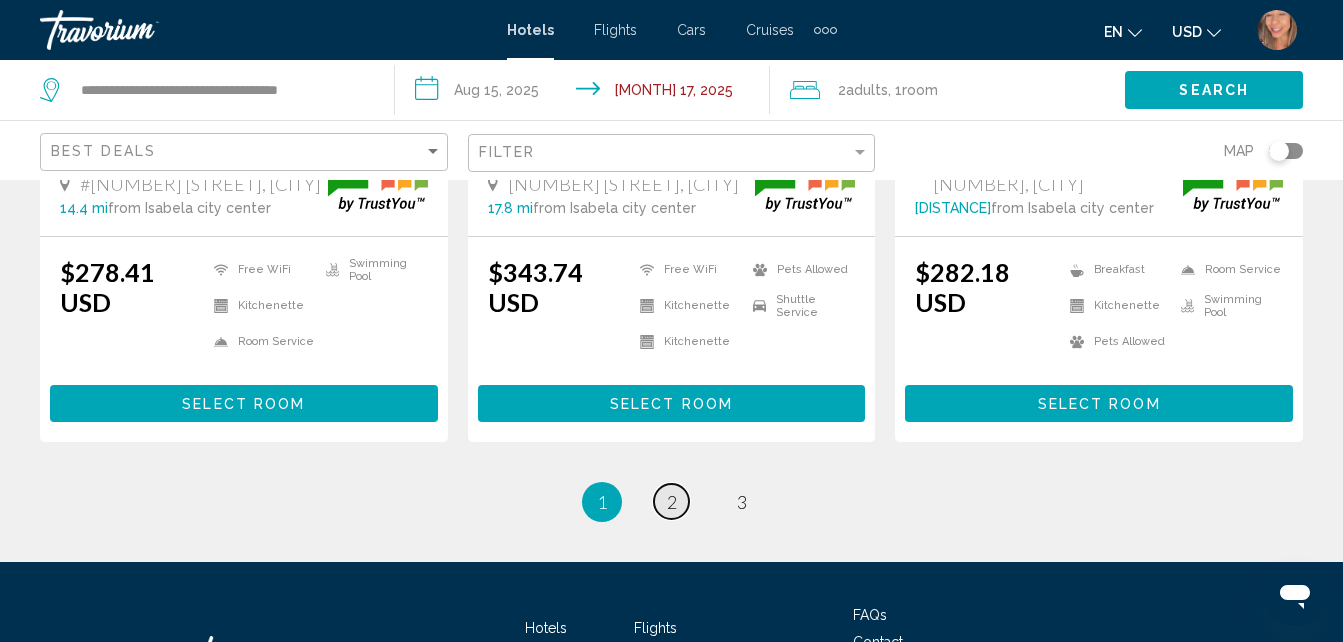 click on "2" at bounding box center (672, 502) 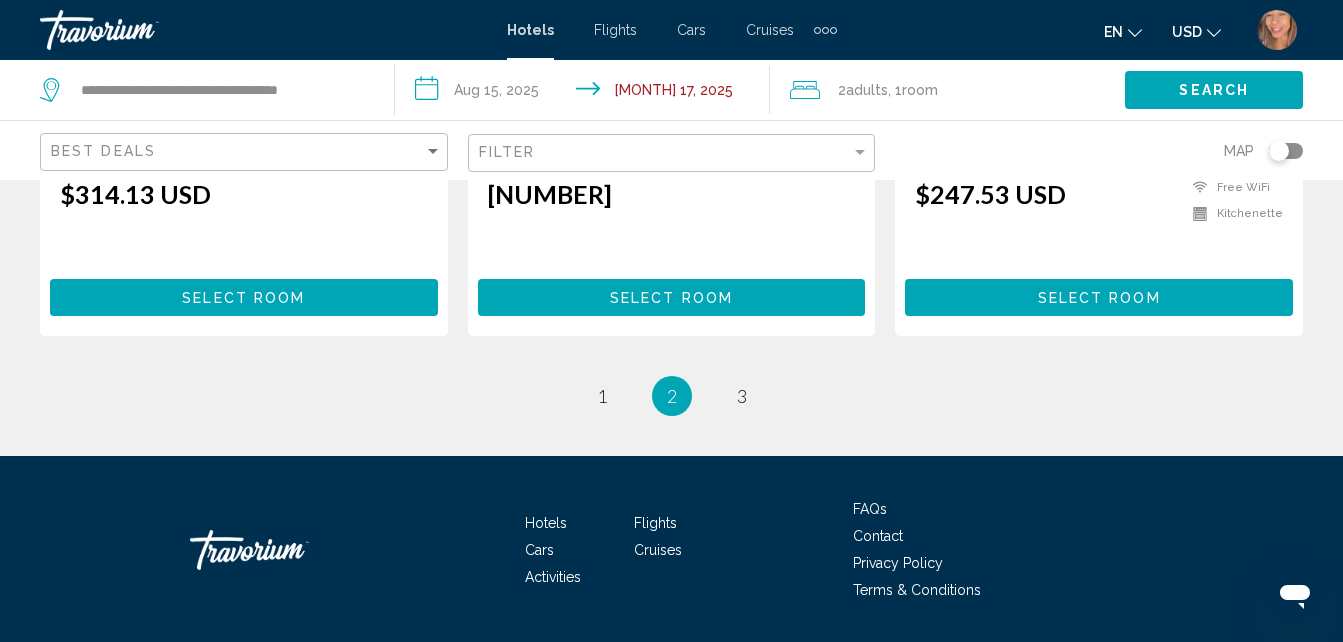 scroll, scrollTop: 2805, scrollLeft: 0, axis: vertical 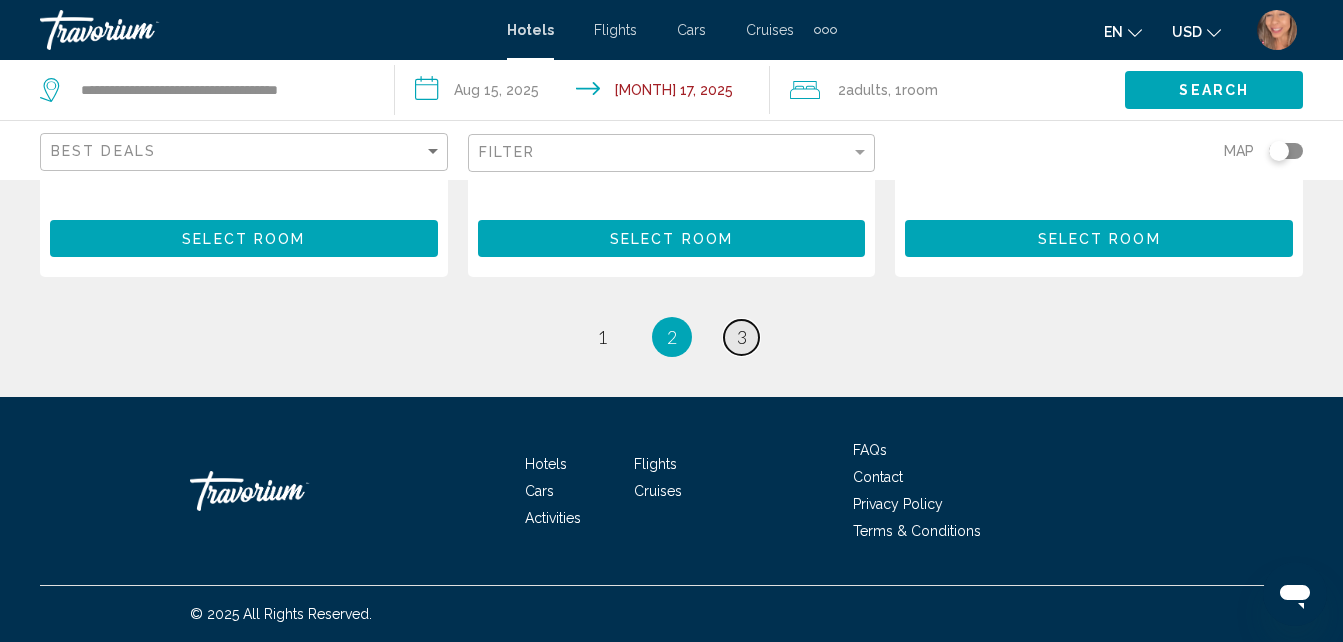 click on "3" at bounding box center [602, 337] 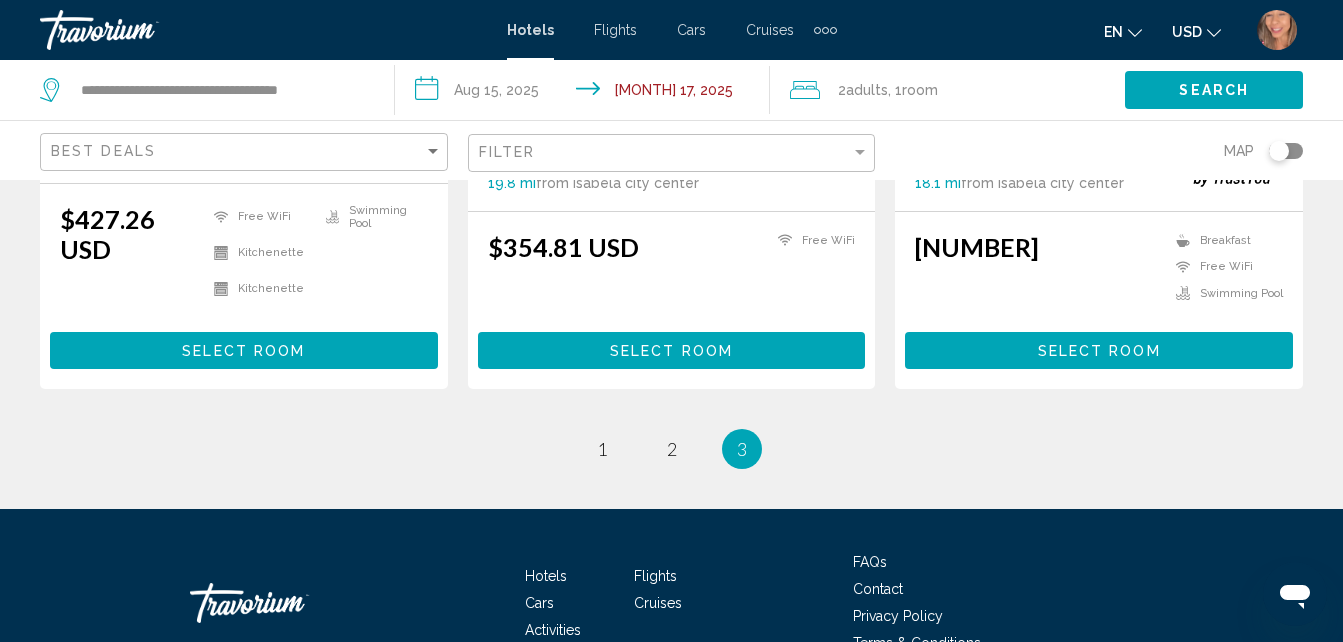 scroll, scrollTop: 1392, scrollLeft: 0, axis: vertical 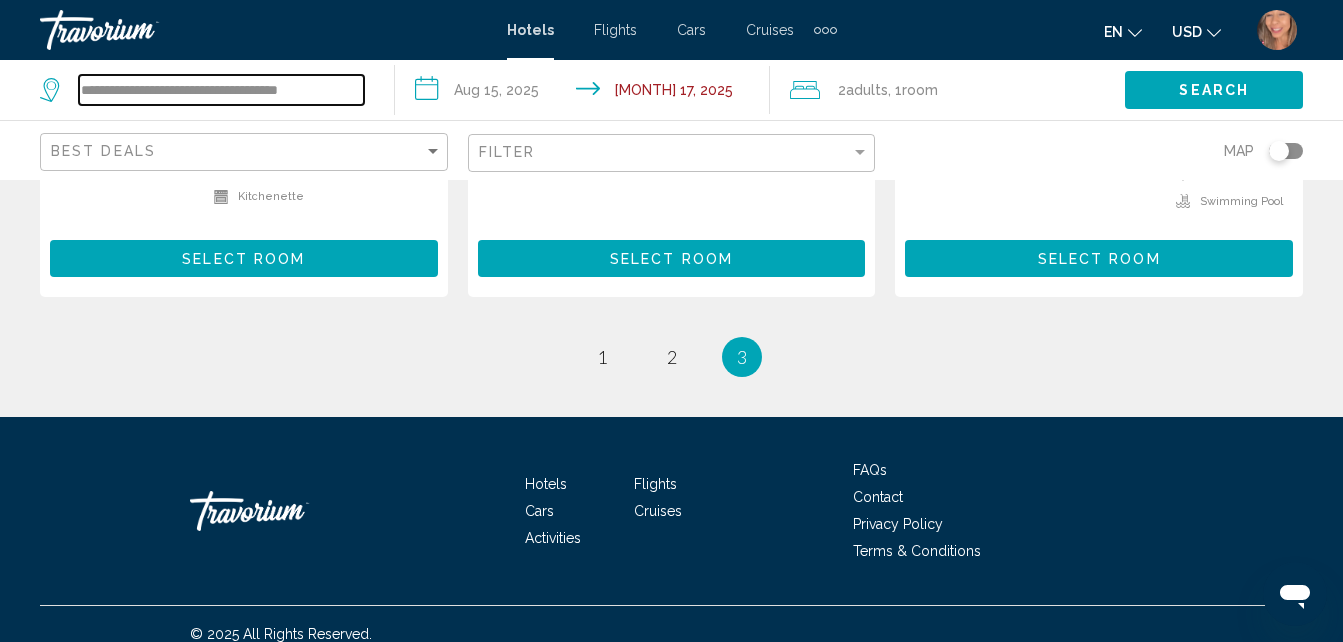 drag, startPoint x: 339, startPoint y: 81, endPoint x: 80, endPoint y: 85, distance: 259.03088 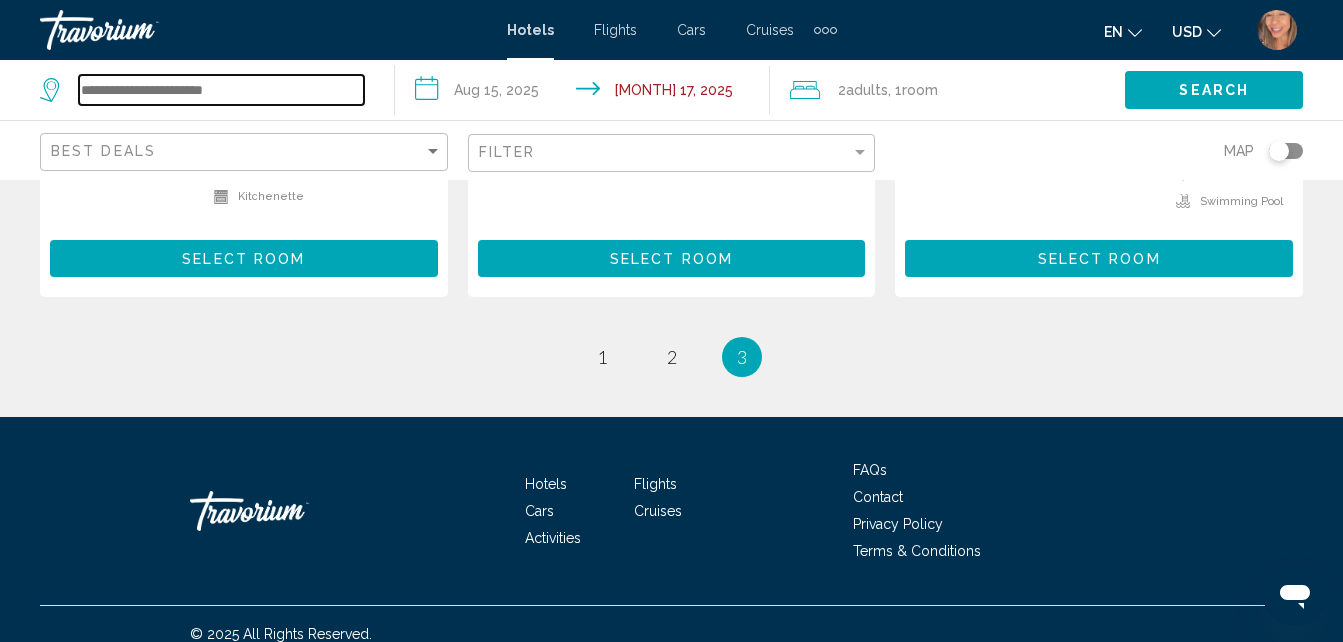 click at bounding box center [221, 90] 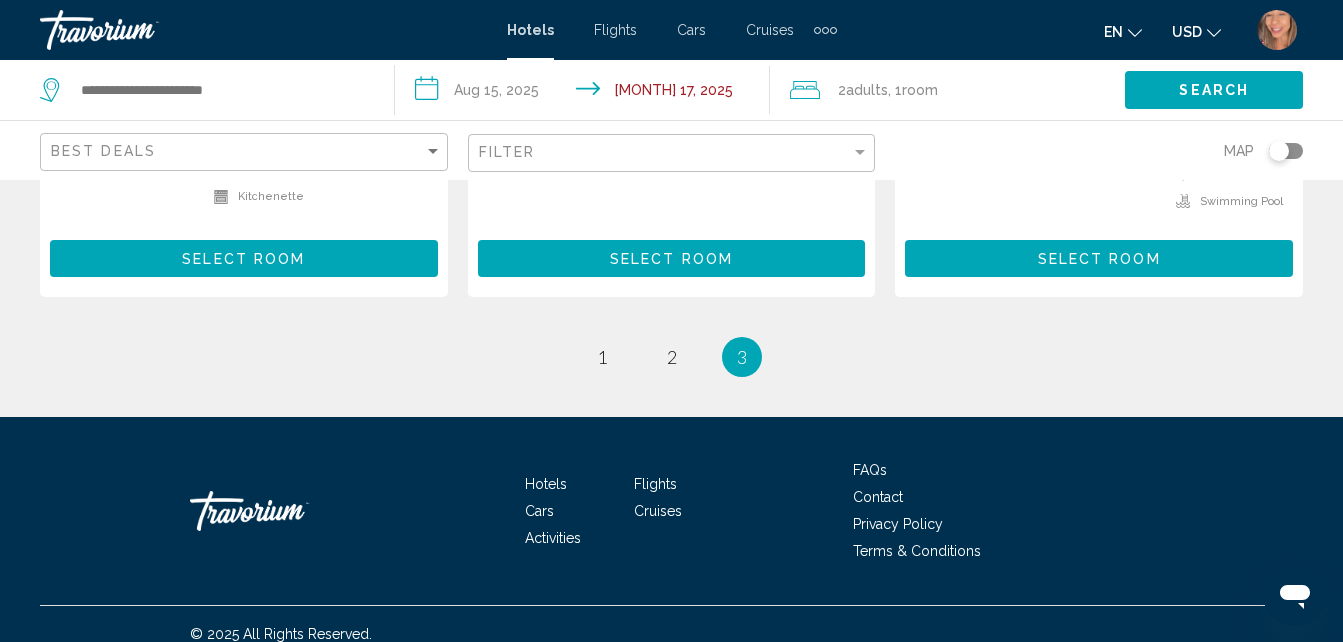 click on "Best Deals" at bounding box center (246, 152) 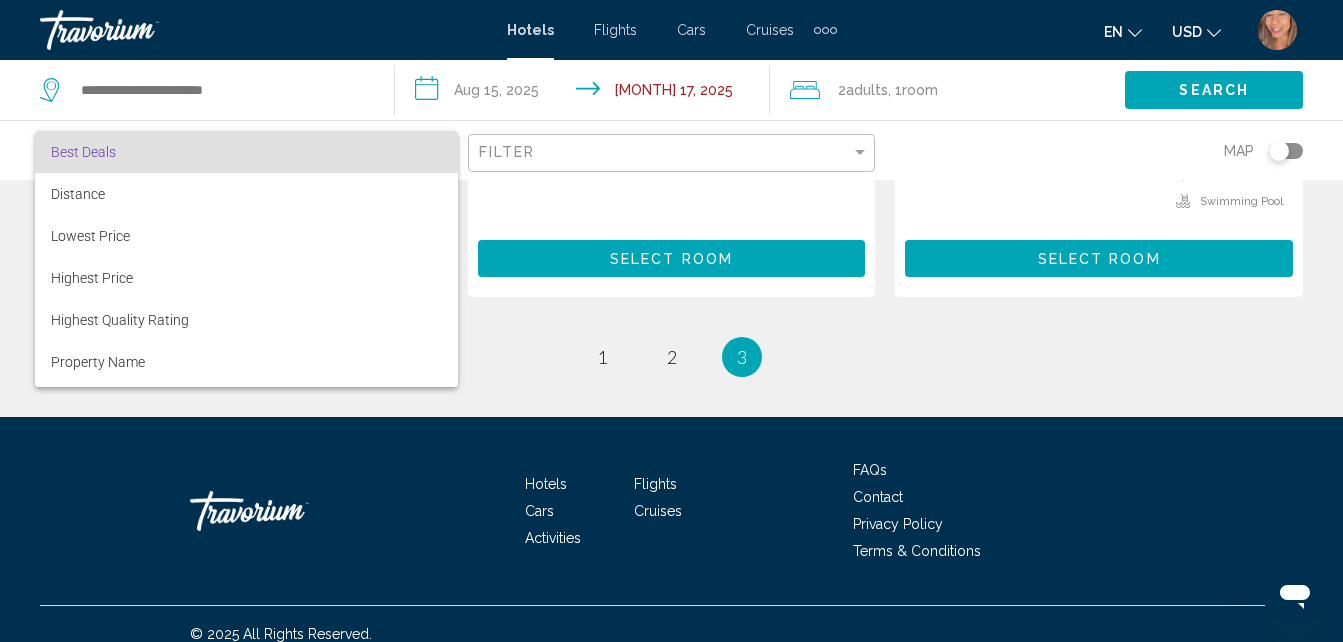 click at bounding box center (671, 321) 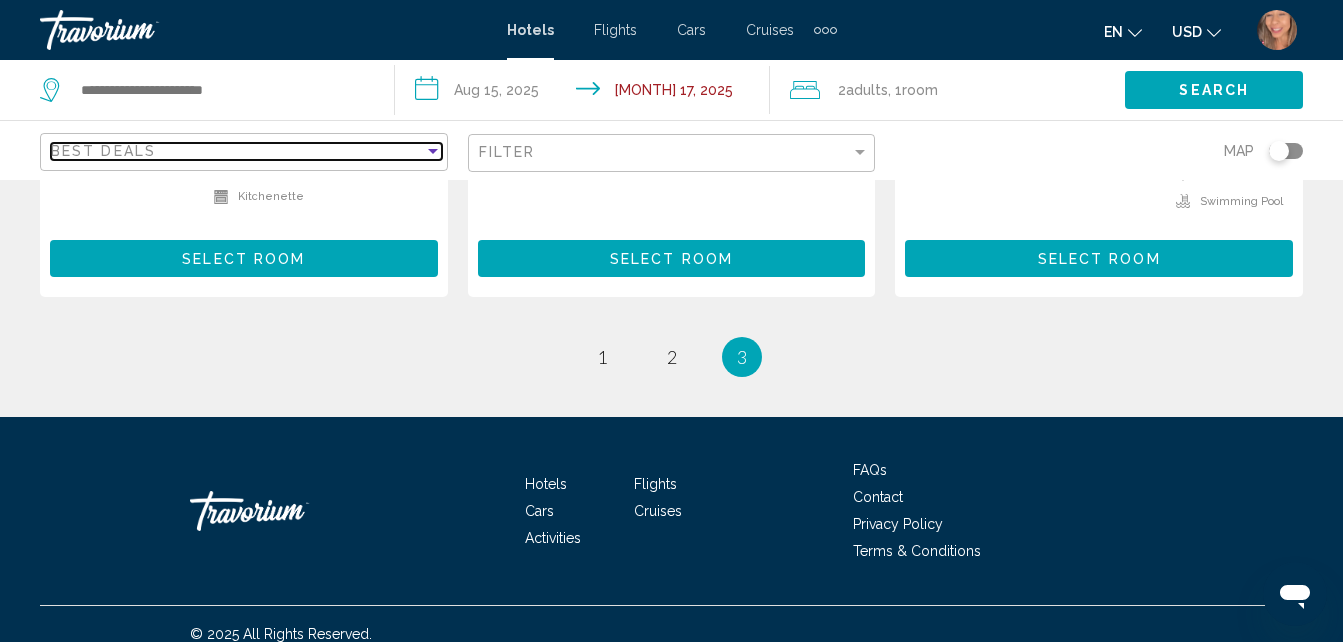 click on "Best Deals" at bounding box center (103, 151) 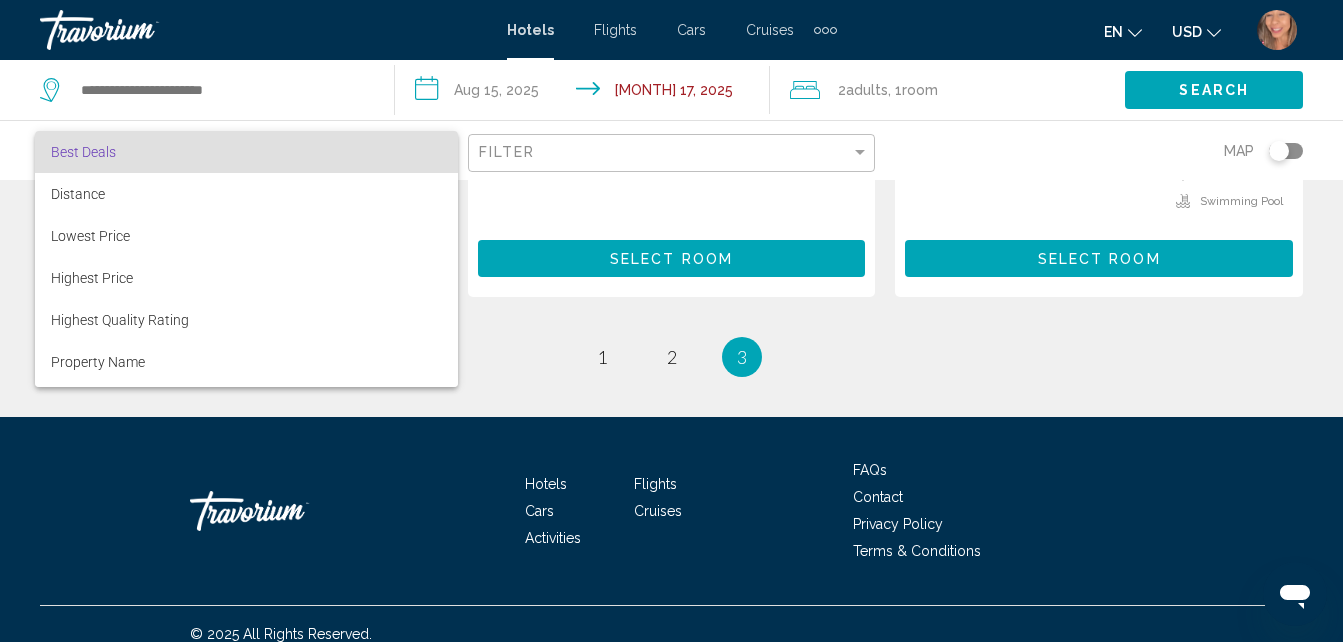 drag, startPoint x: 526, startPoint y: 321, endPoint x: 503, endPoint y: 326, distance: 23.537205 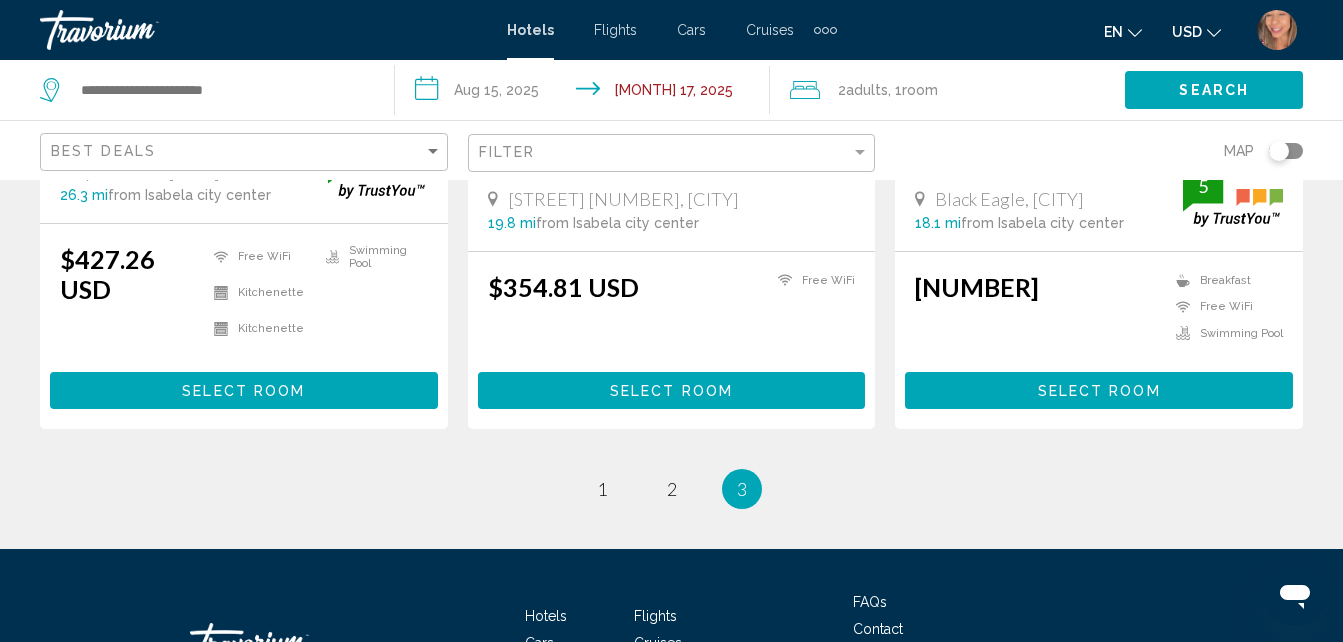 scroll, scrollTop: 1092, scrollLeft: 0, axis: vertical 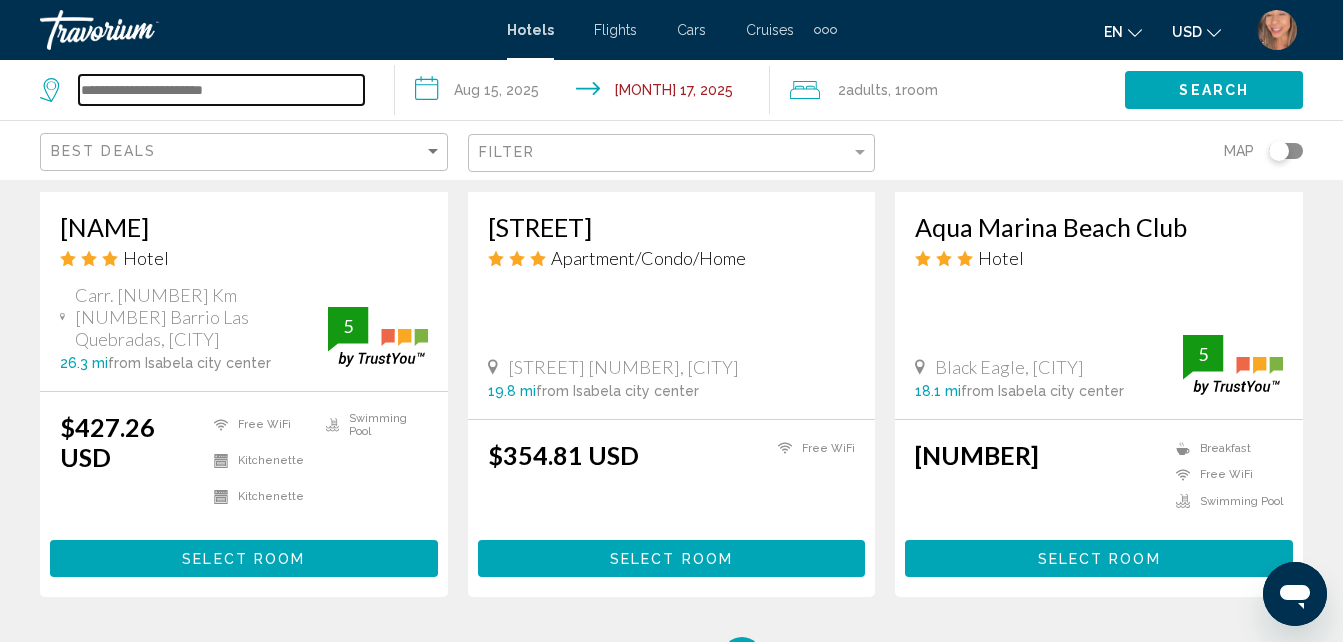 click at bounding box center (221, 90) 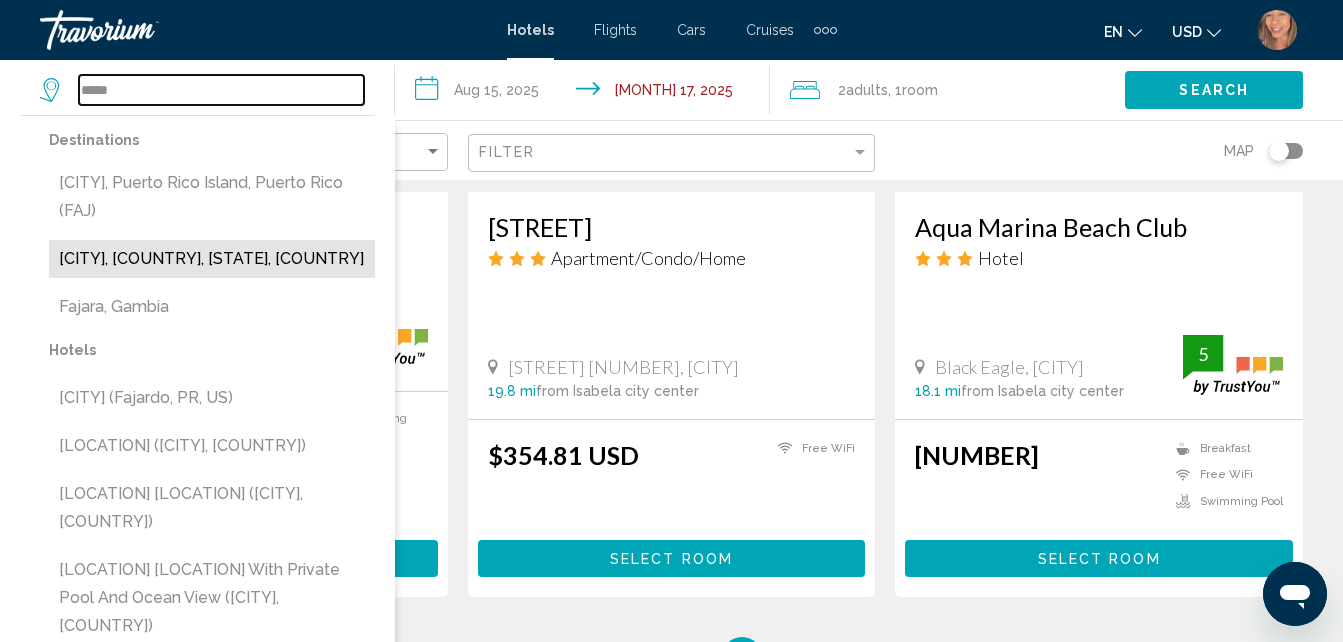 type on "*****" 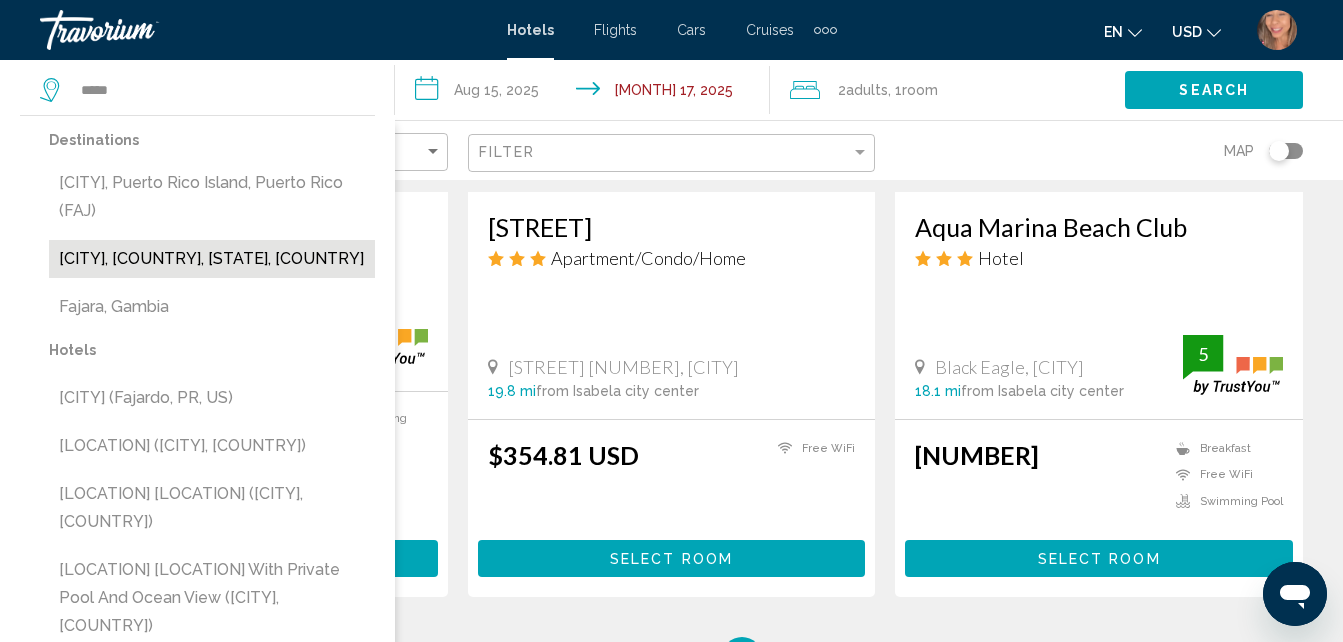 click on "[CITY], [COUNTRY], [STATE], [COUNTRY]" at bounding box center (212, 259) 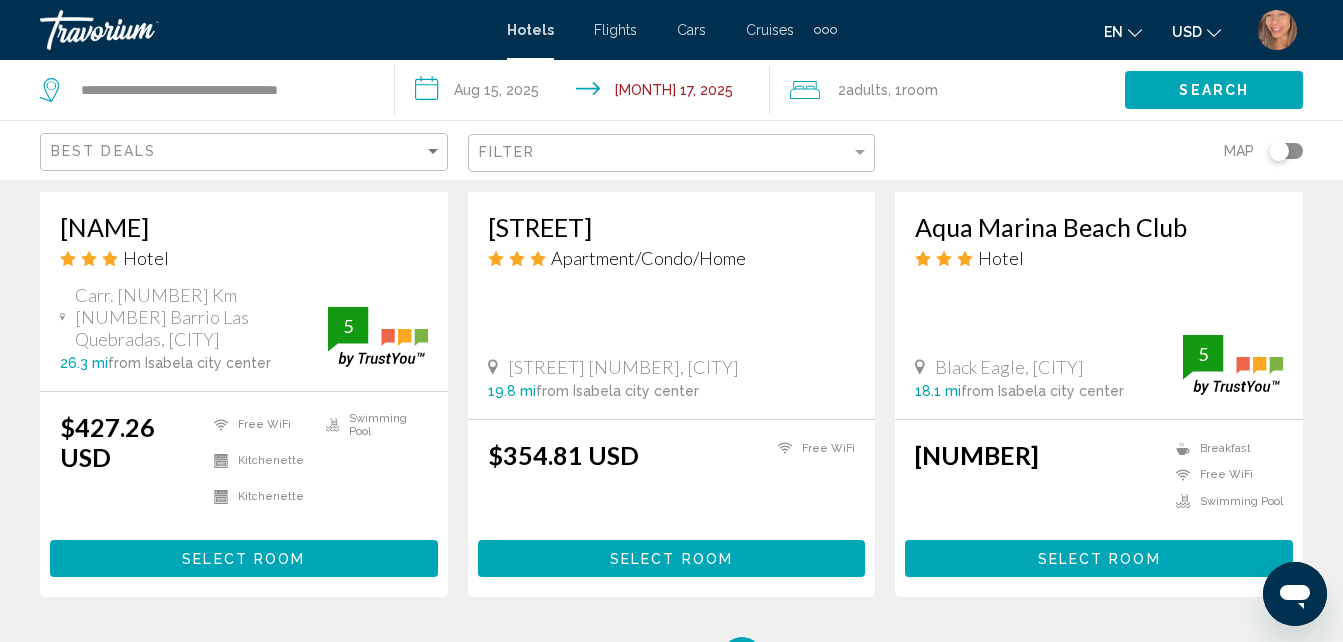 click on "Search" at bounding box center (1214, 89) 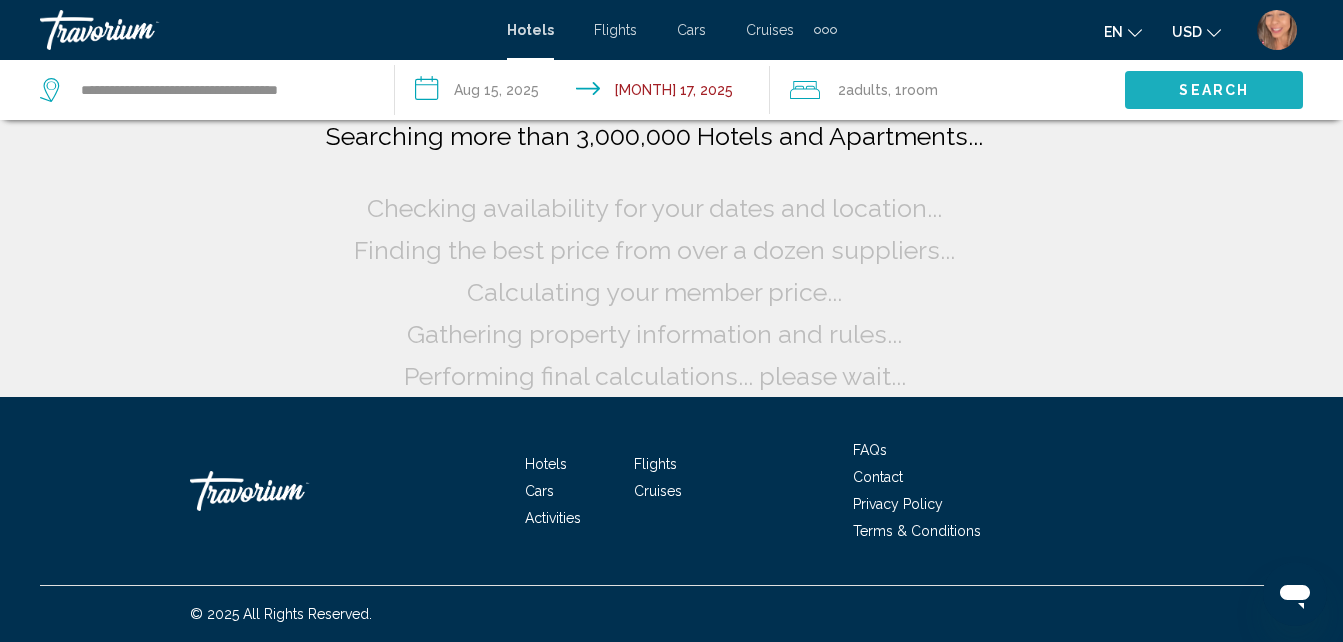 scroll, scrollTop: 15, scrollLeft: 0, axis: vertical 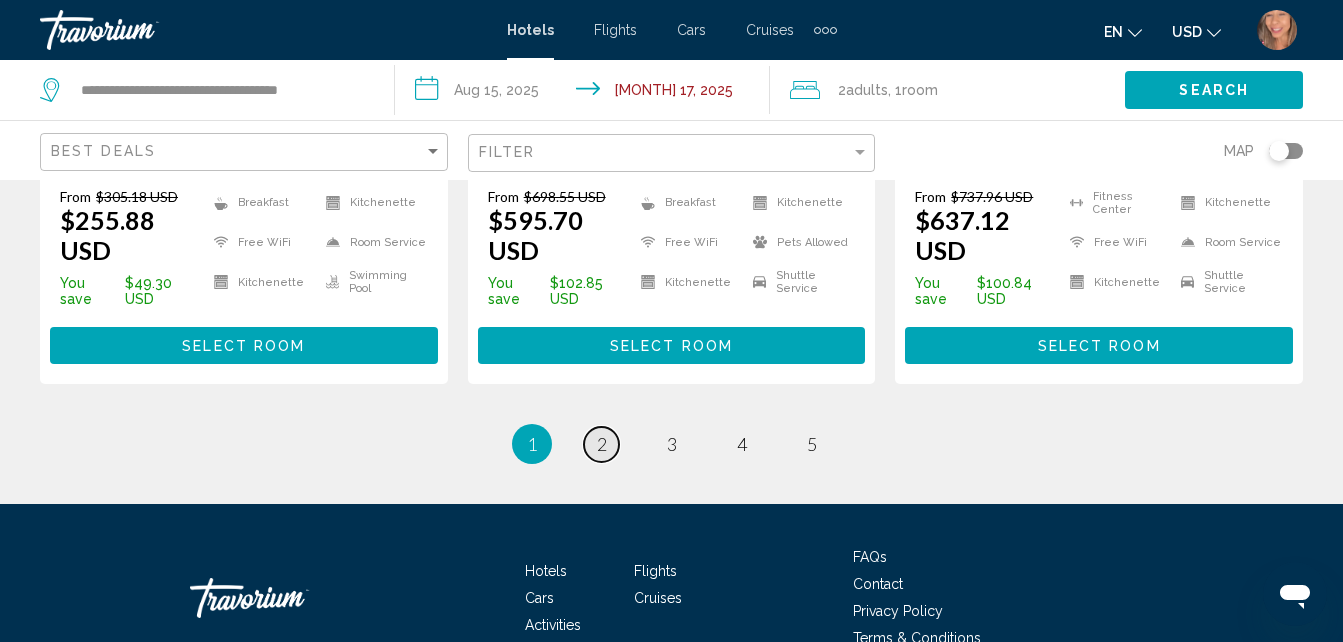 click on "page  2" at bounding box center [601, 444] 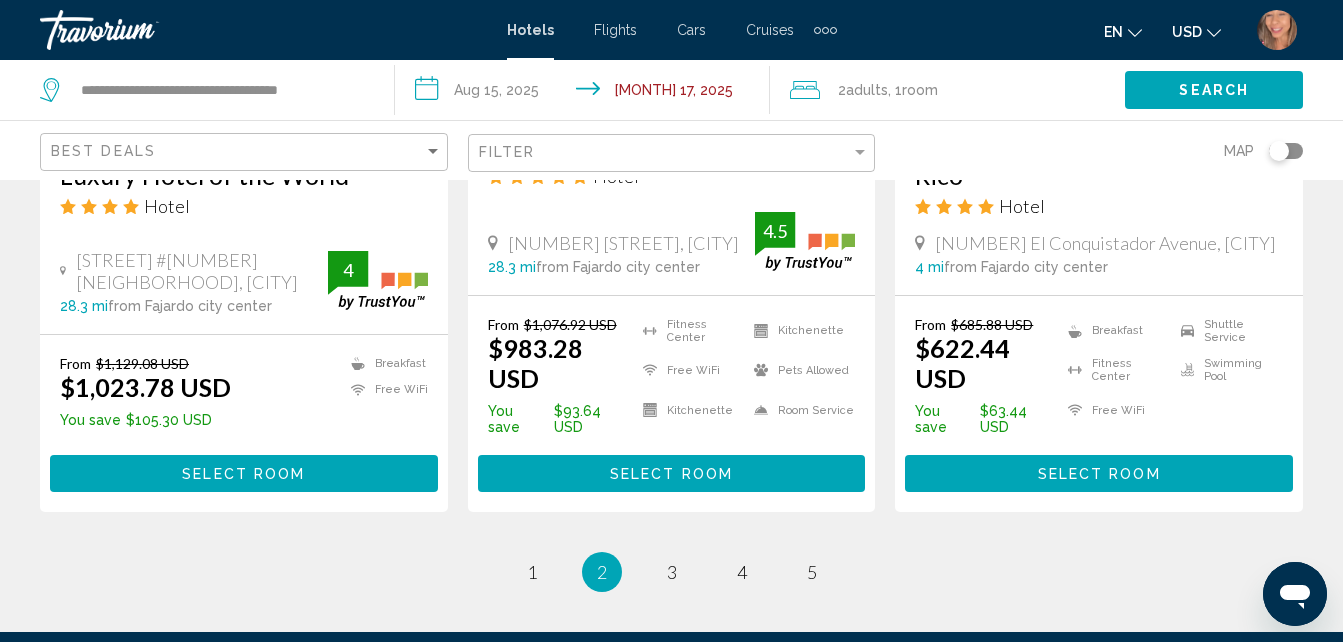 scroll, scrollTop: 2800, scrollLeft: 0, axis: vertical 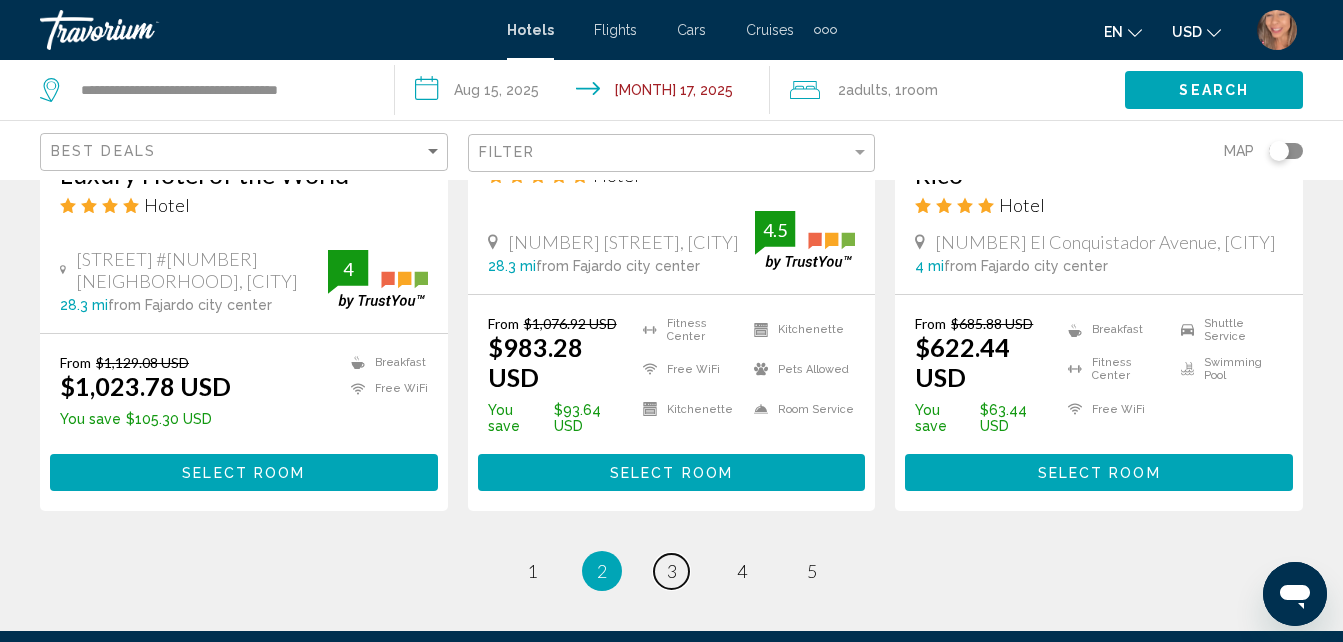 click on "3" at bounding box center [532, 571] 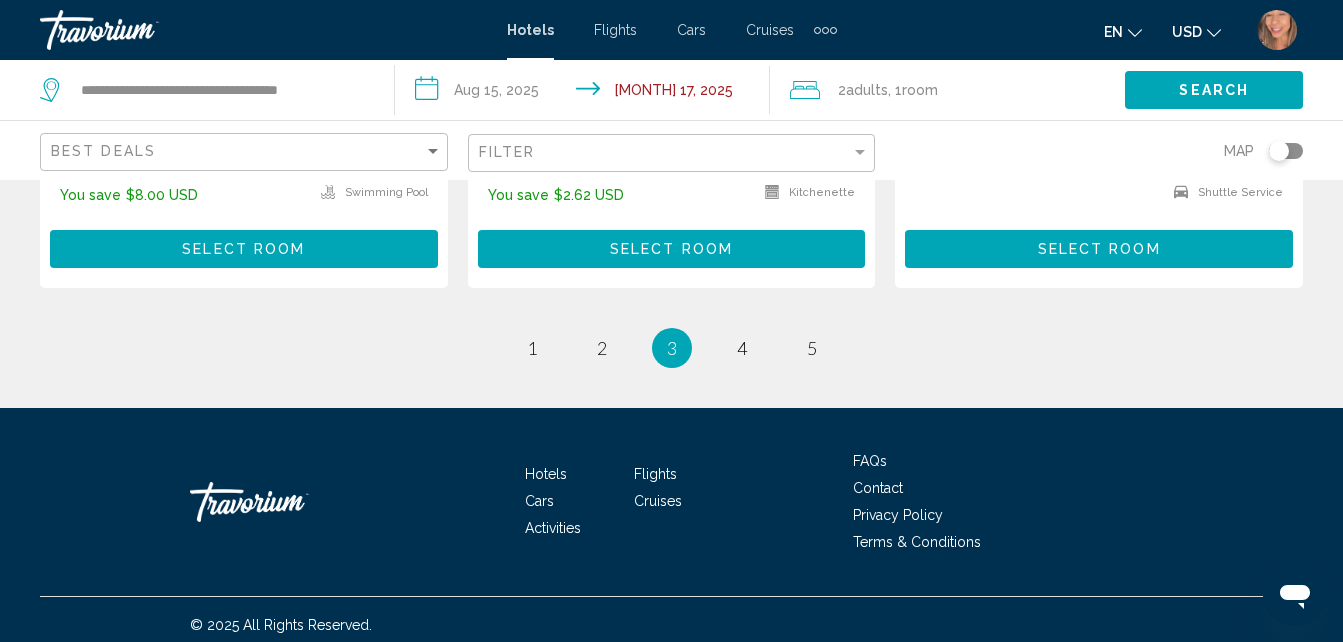 scroll, scrollTop: 2917, scrollLeft: 0, axis: vertical 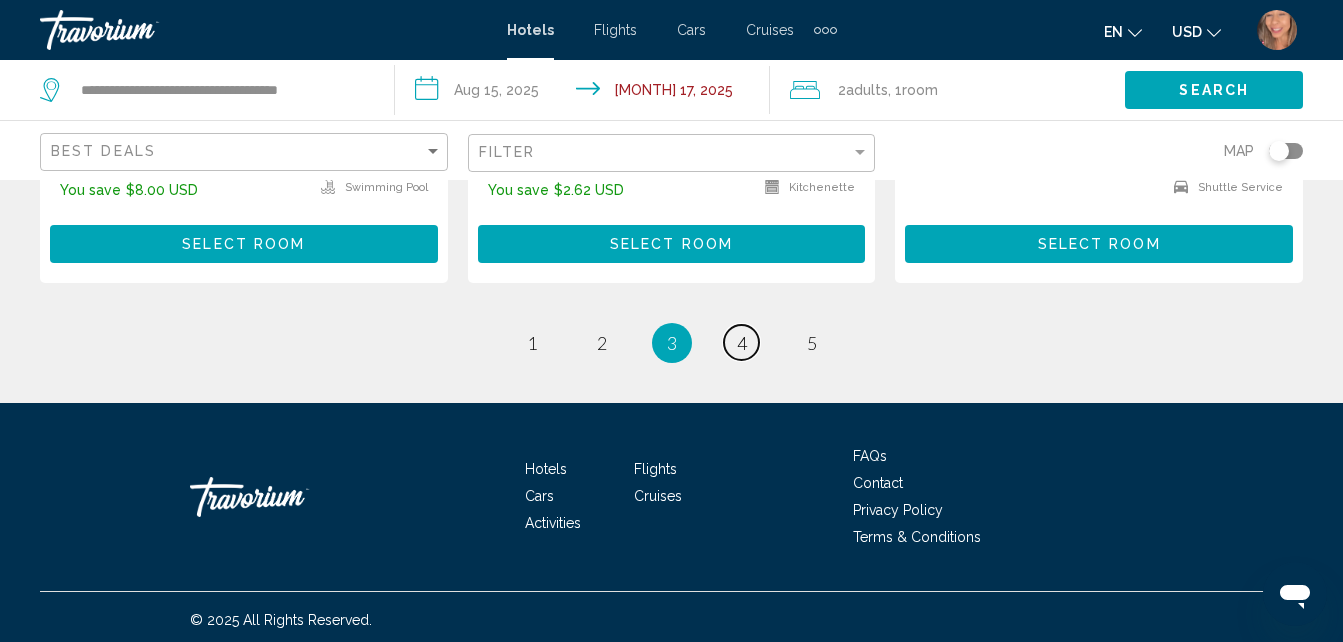 click on "page  4" at bounding box center [531, 342] 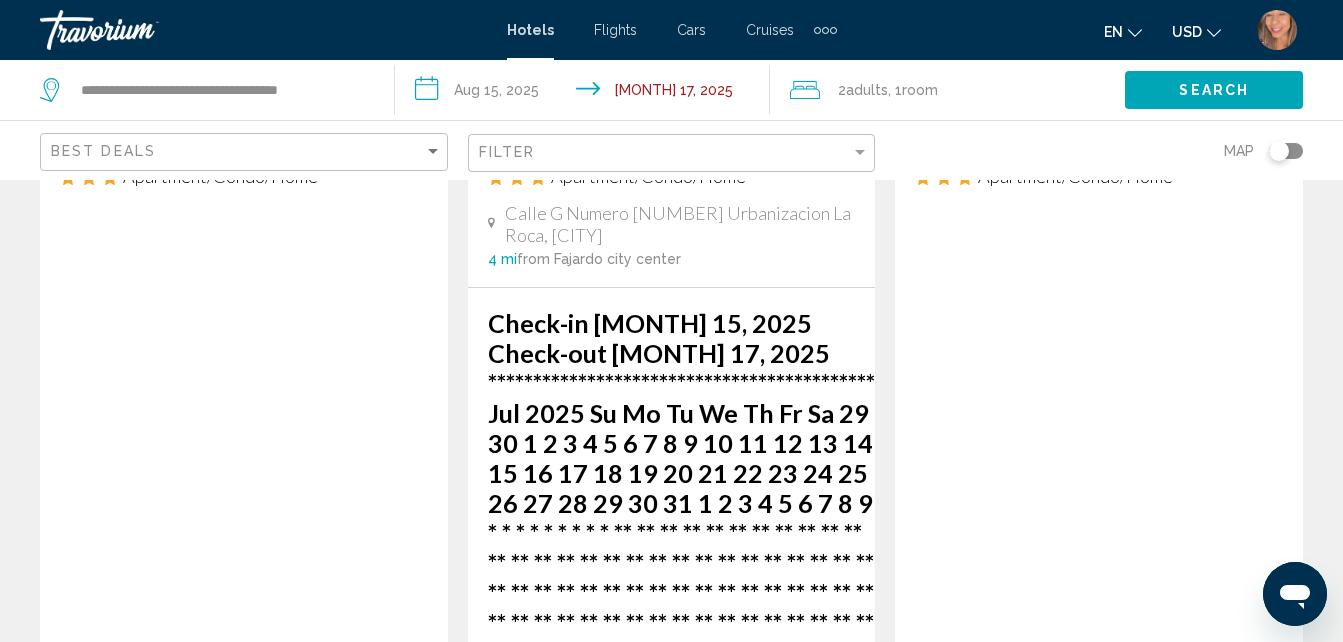 scroll, scrollTop: 2800, scrollLeft: 0, axis: vertical 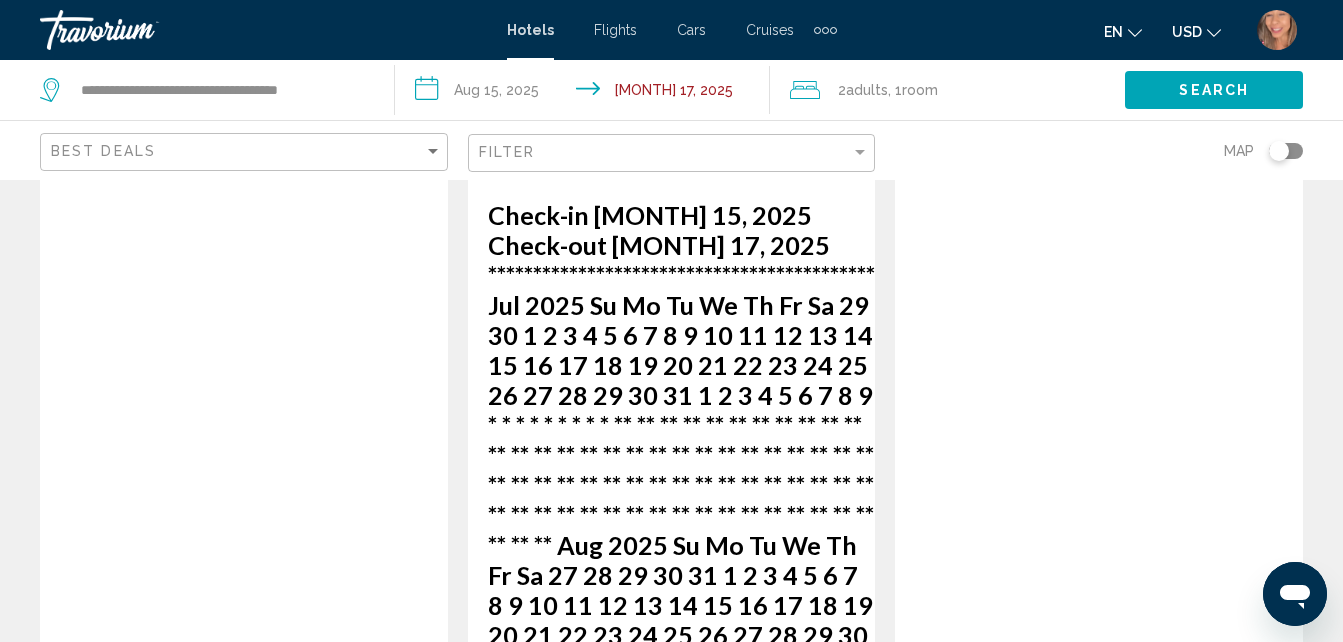 click on "5" at bounding box center [532, 1027] 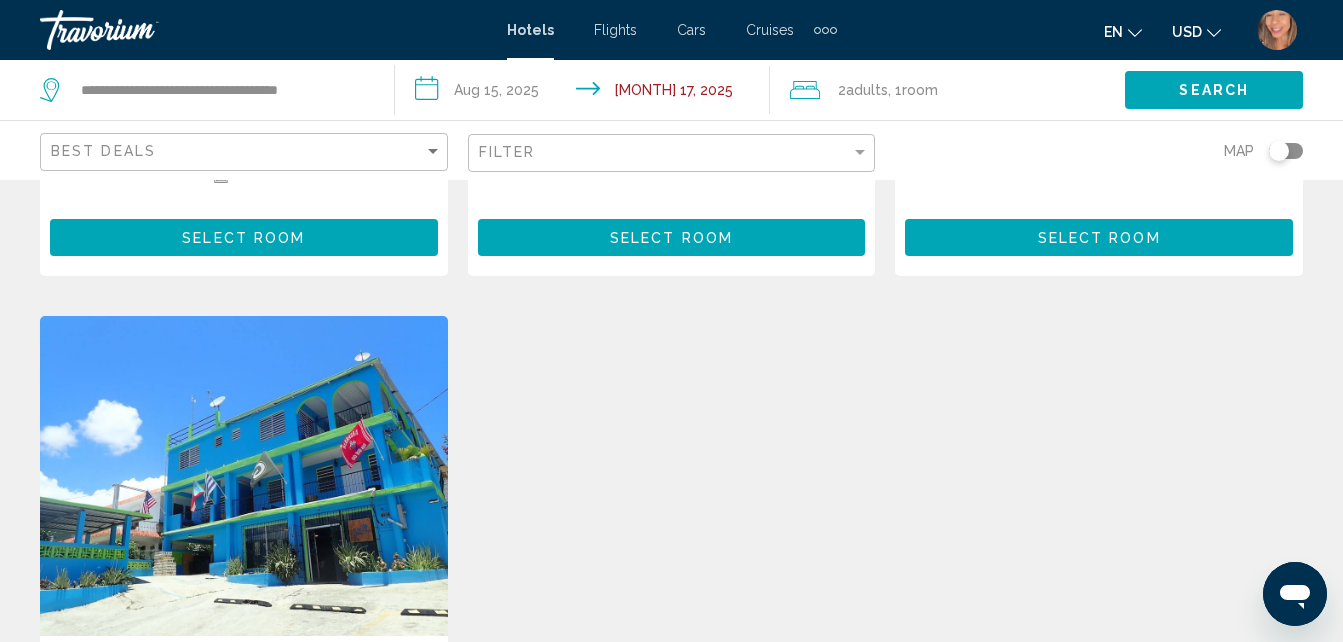 scroll, scrollTop: 2300, scrollLeft: 0, axis: vertical 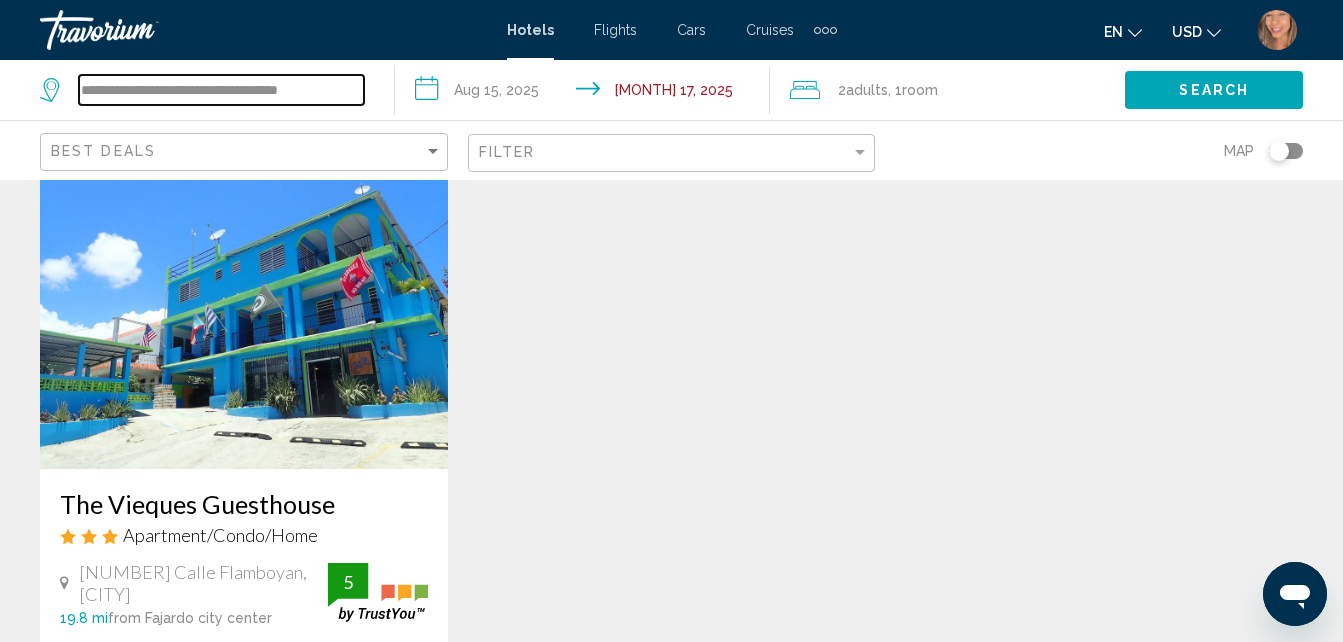 drag, startPoint x: 333, startPoint y: 86, endPoint x: 54, endPoint y: 60, distance: 280.20886 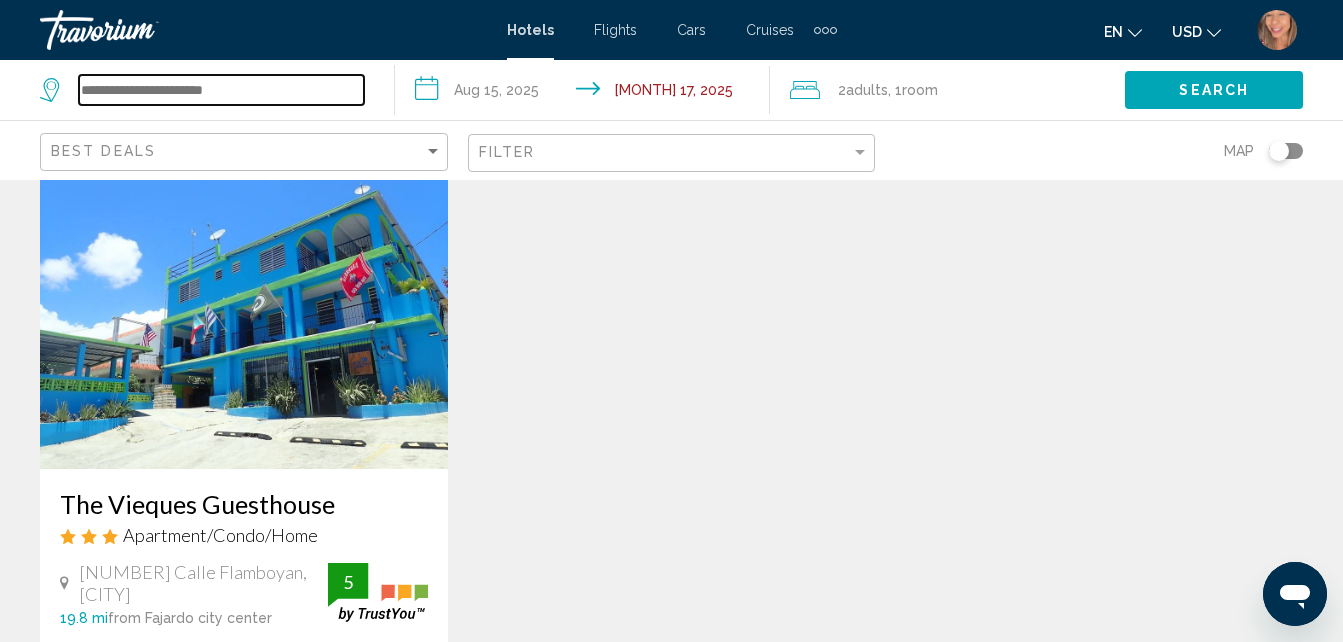 click at bounding box center [221, 90] 